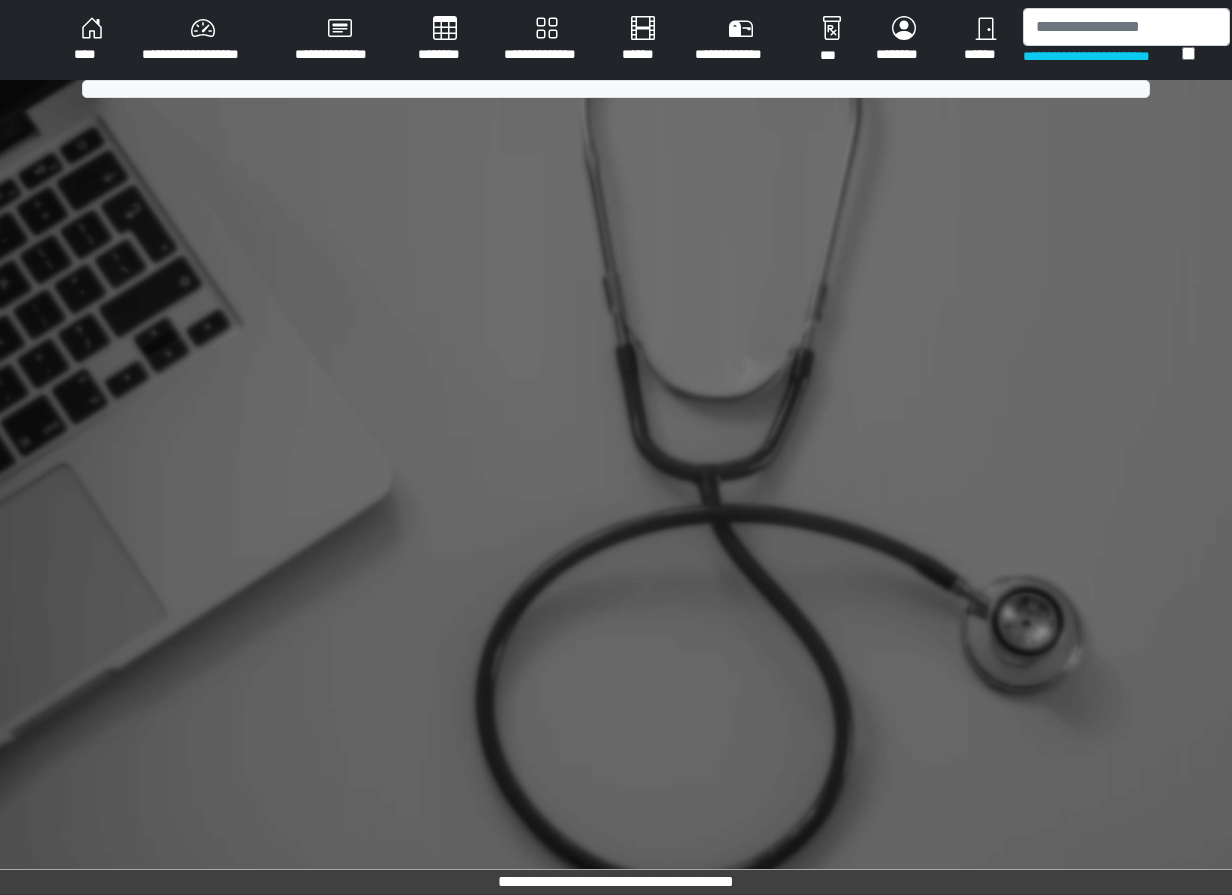 scroll, scrollTop: 0, scrollLeft: 0, axis: both 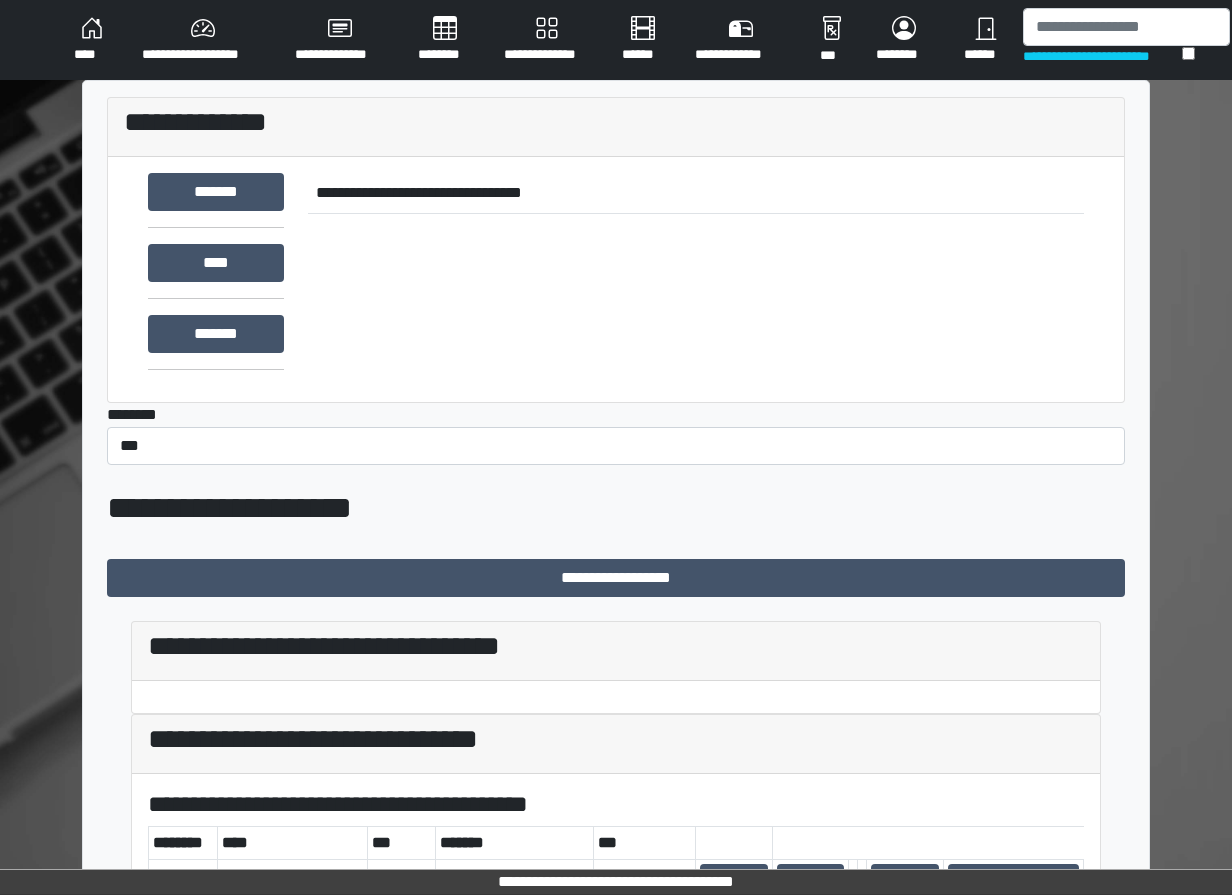 click on "**********" at bounding box center (616, 279) 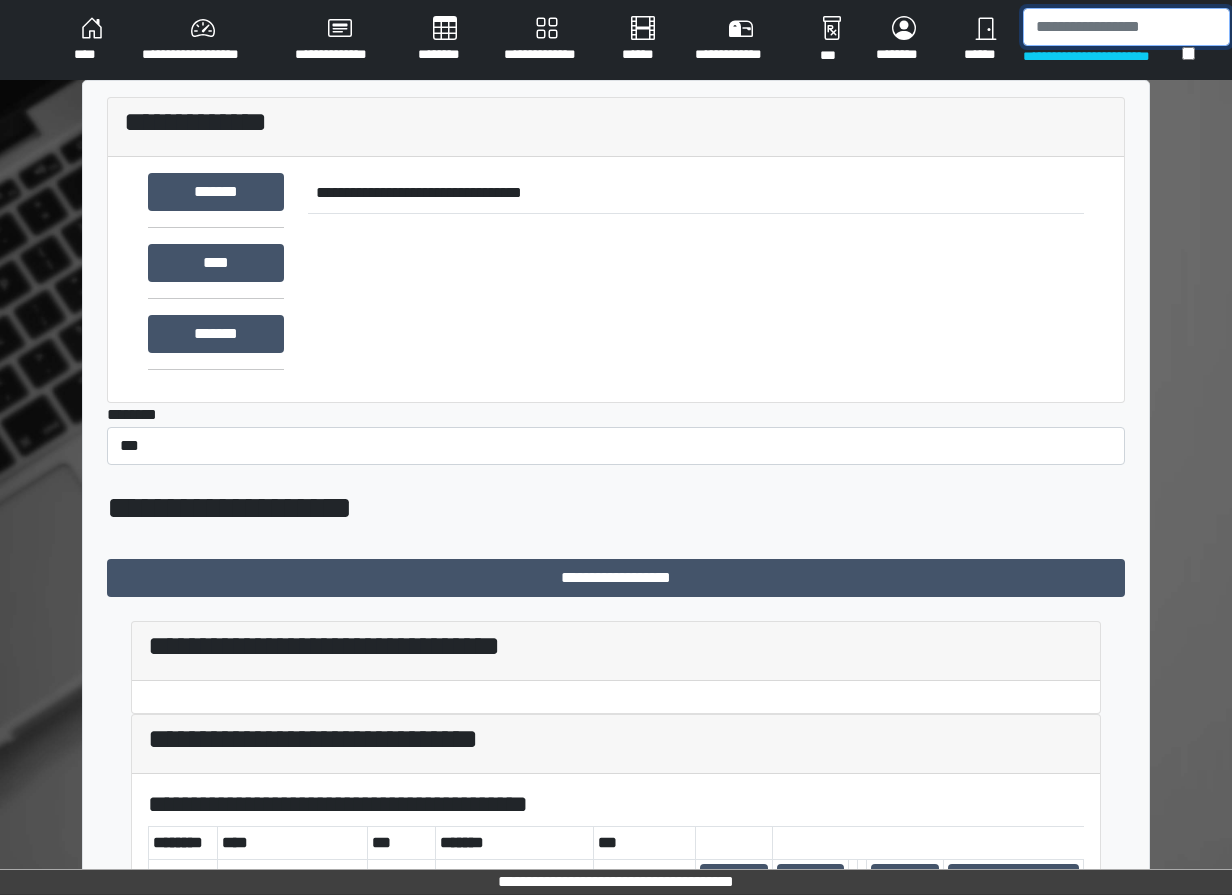click at bounding box center [1126, 27] 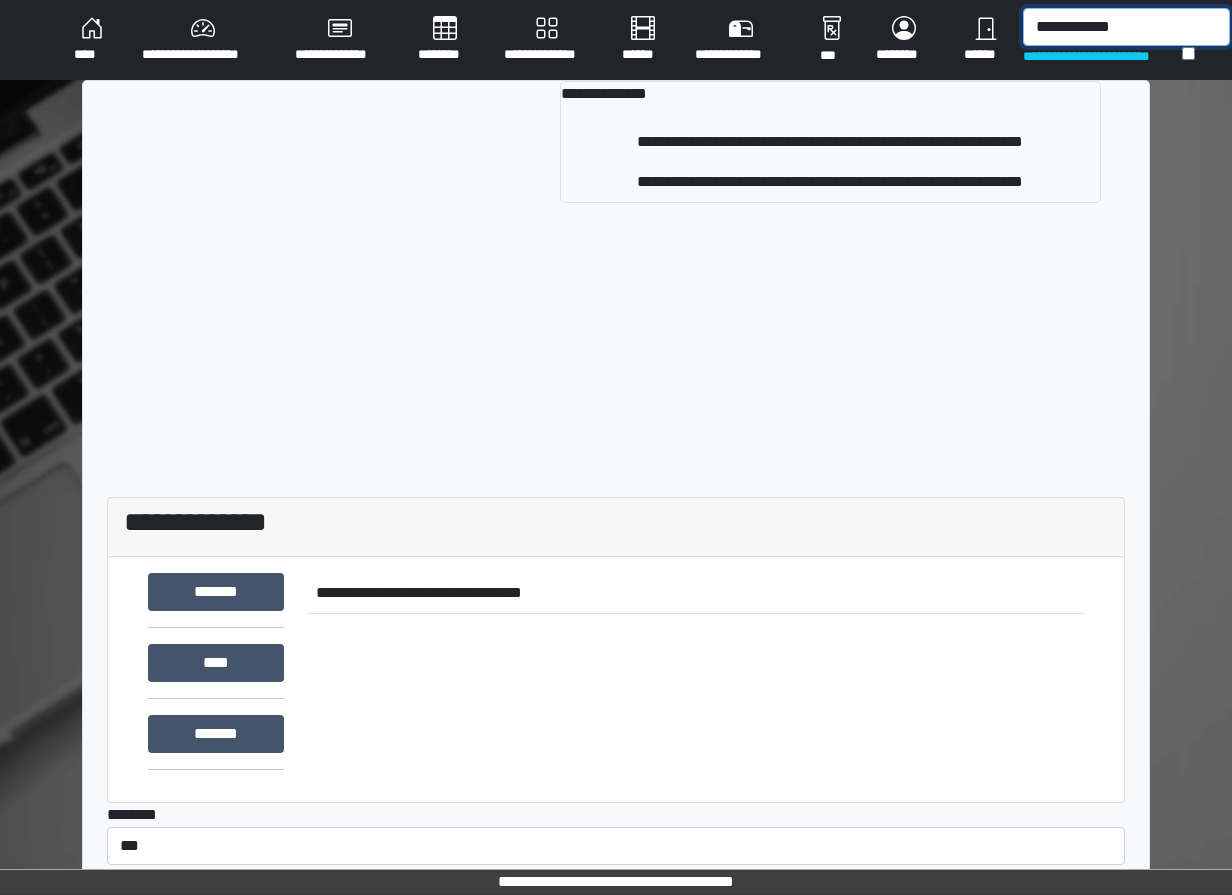 type on "**********" 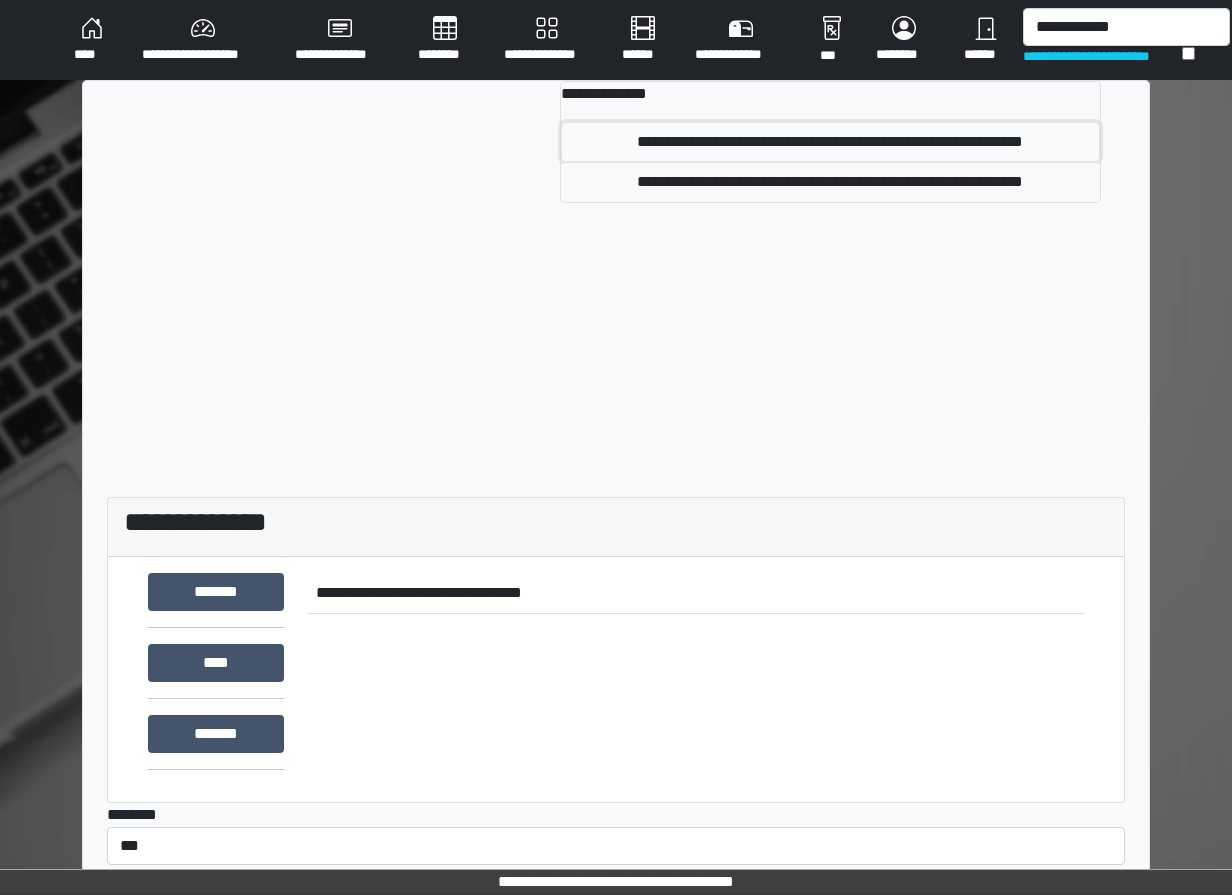 click on "**********" at bounding box center [830, 142] 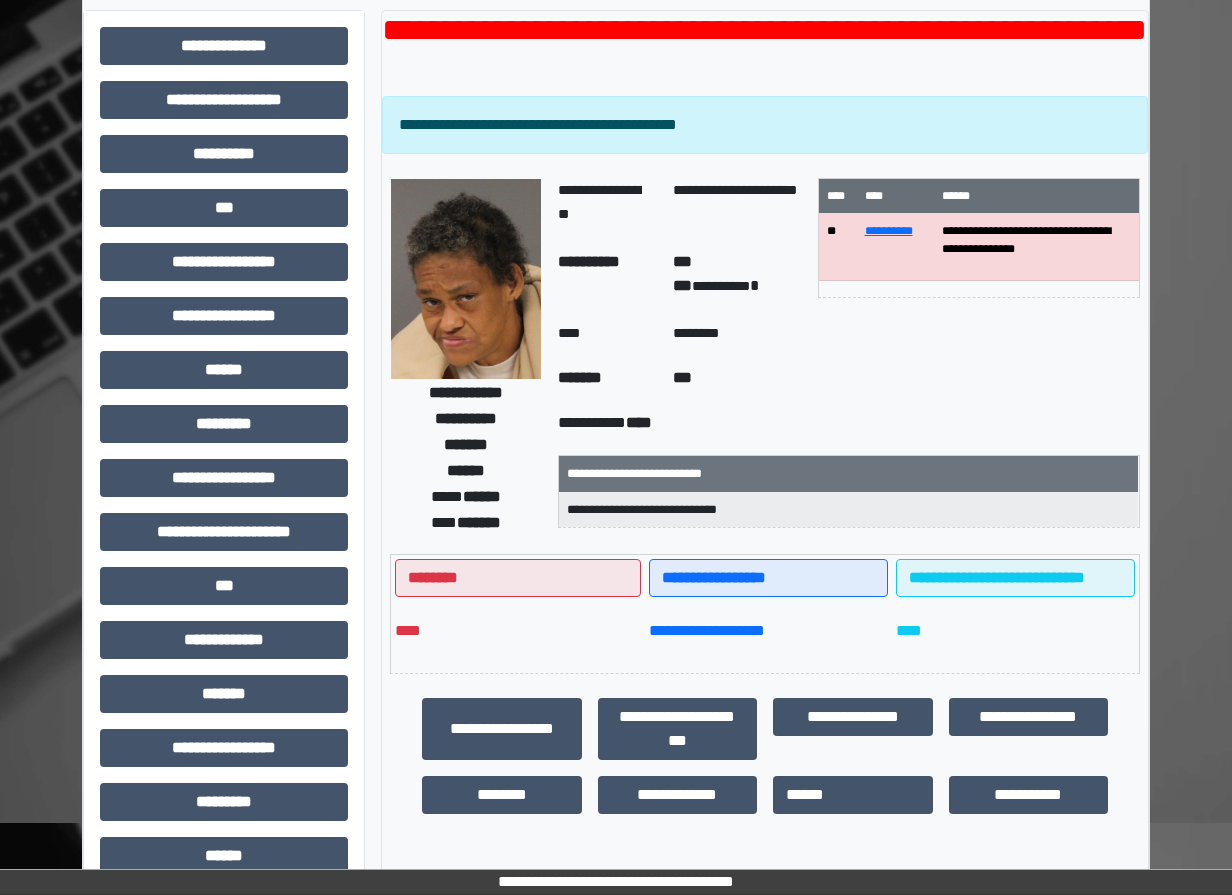 scroll, scrollTop: 0, scrollLeft: 0, axis: both 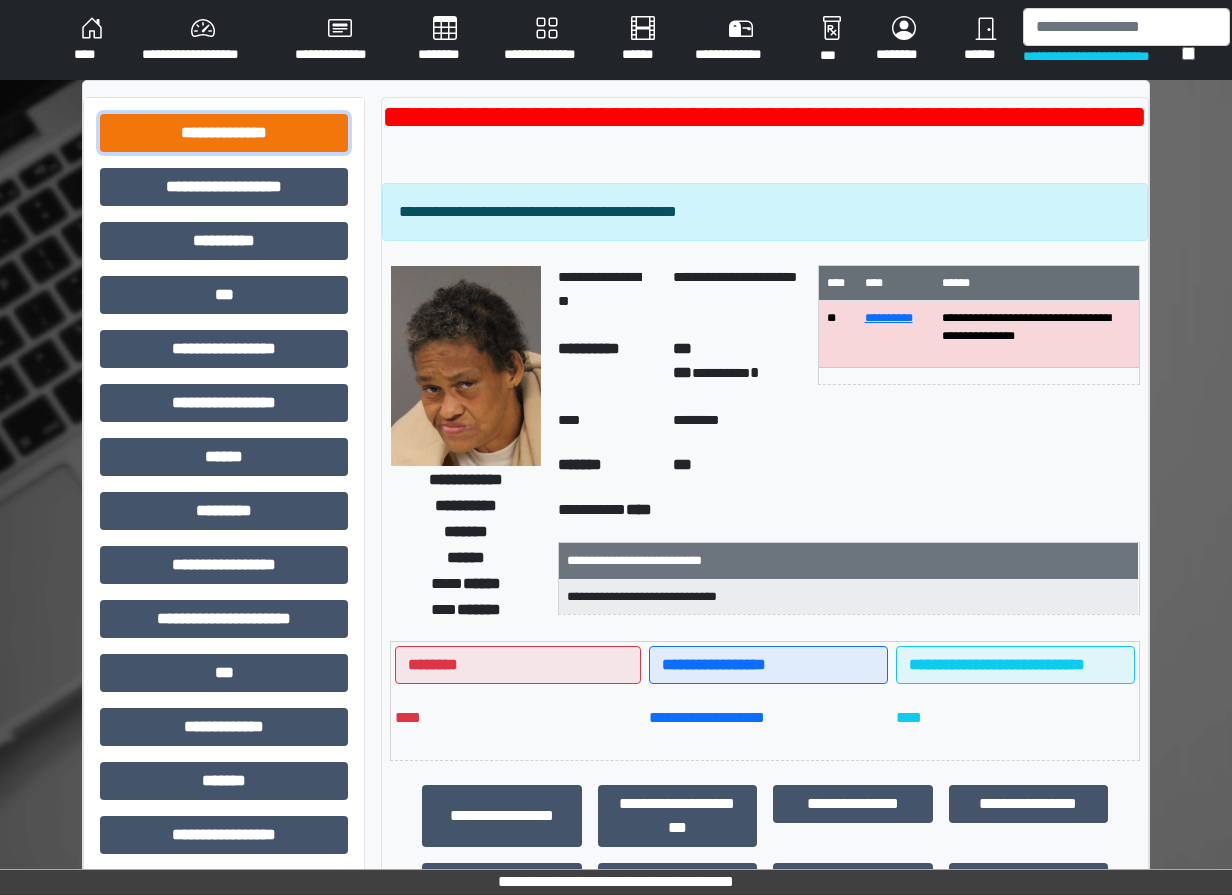 click on "**********" at bounding box center (224, 133) 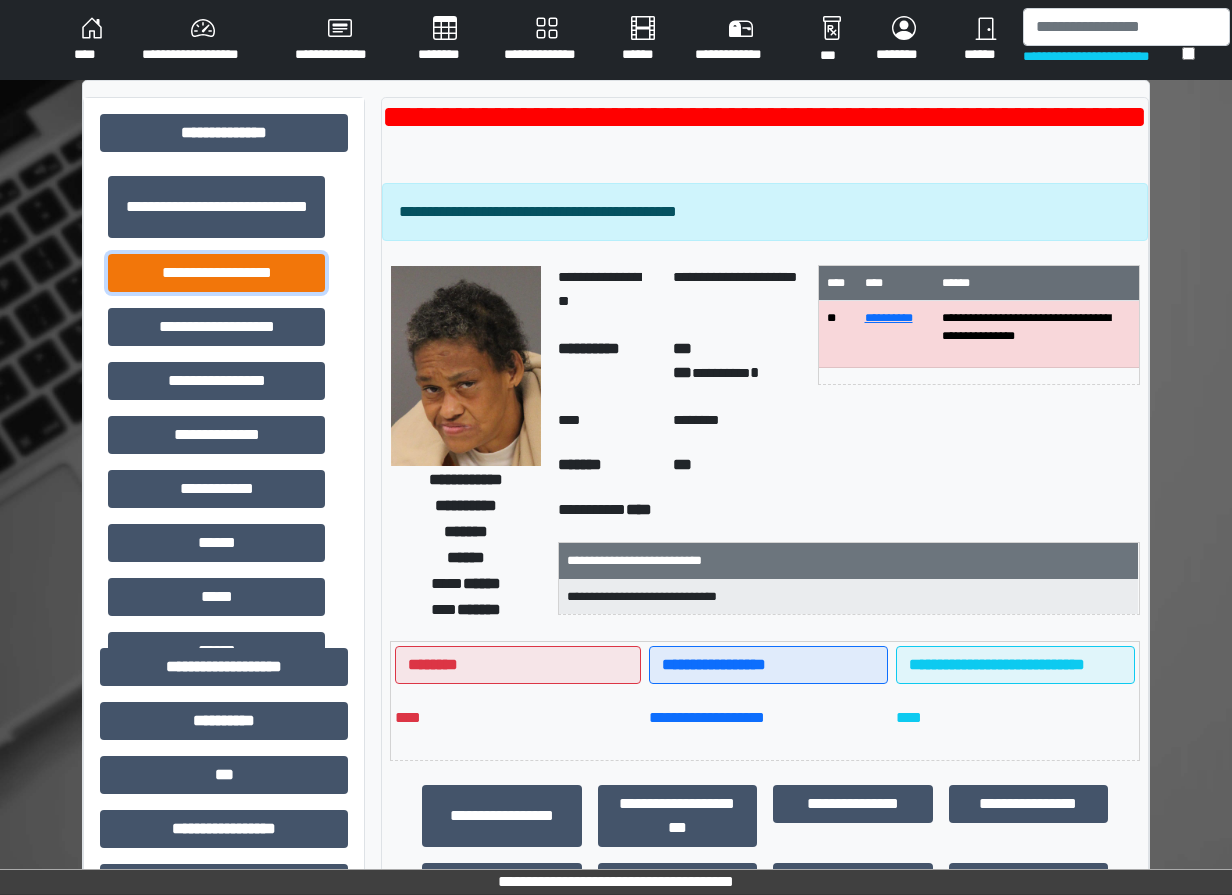 click on "**********" at bounding box center [216, 273] 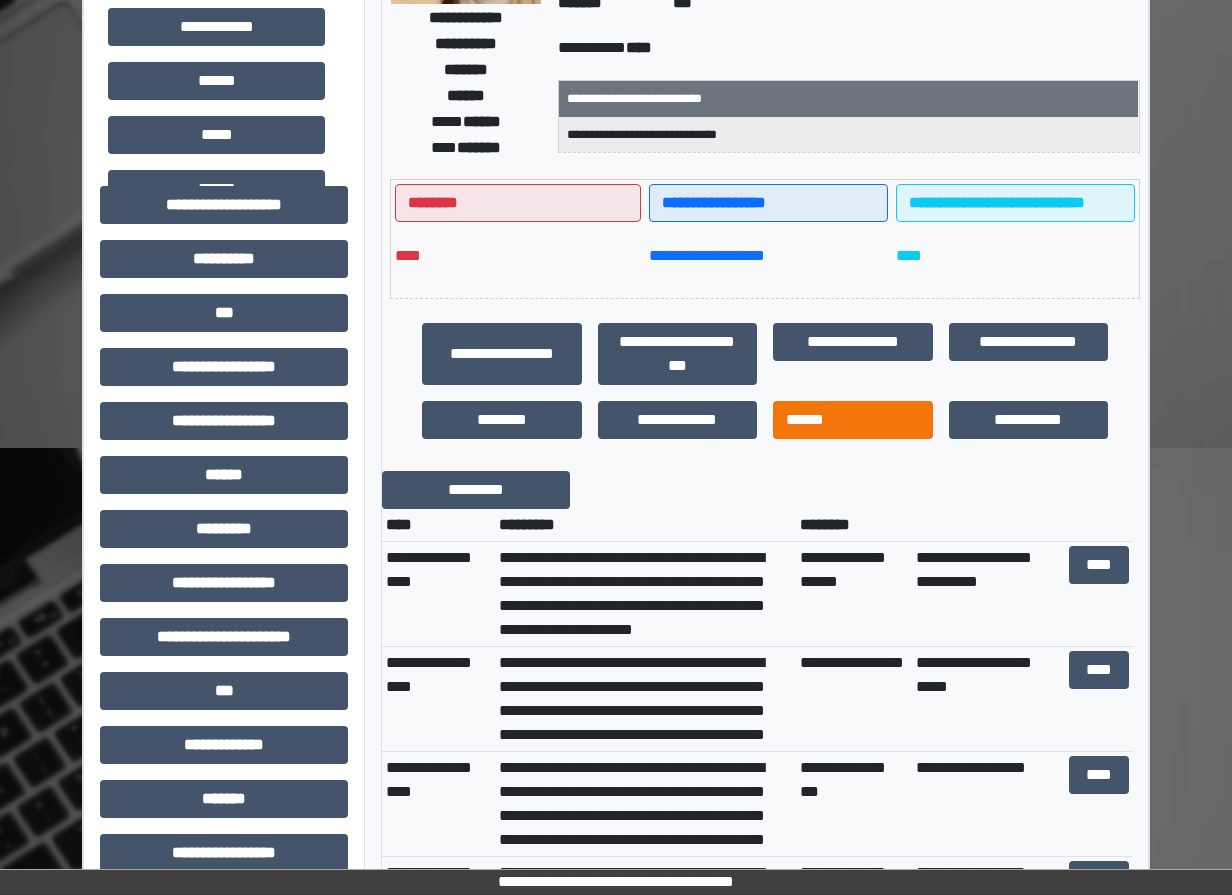 scroll, scrollTop: 600, scrollLeft: 0, axis: vertical 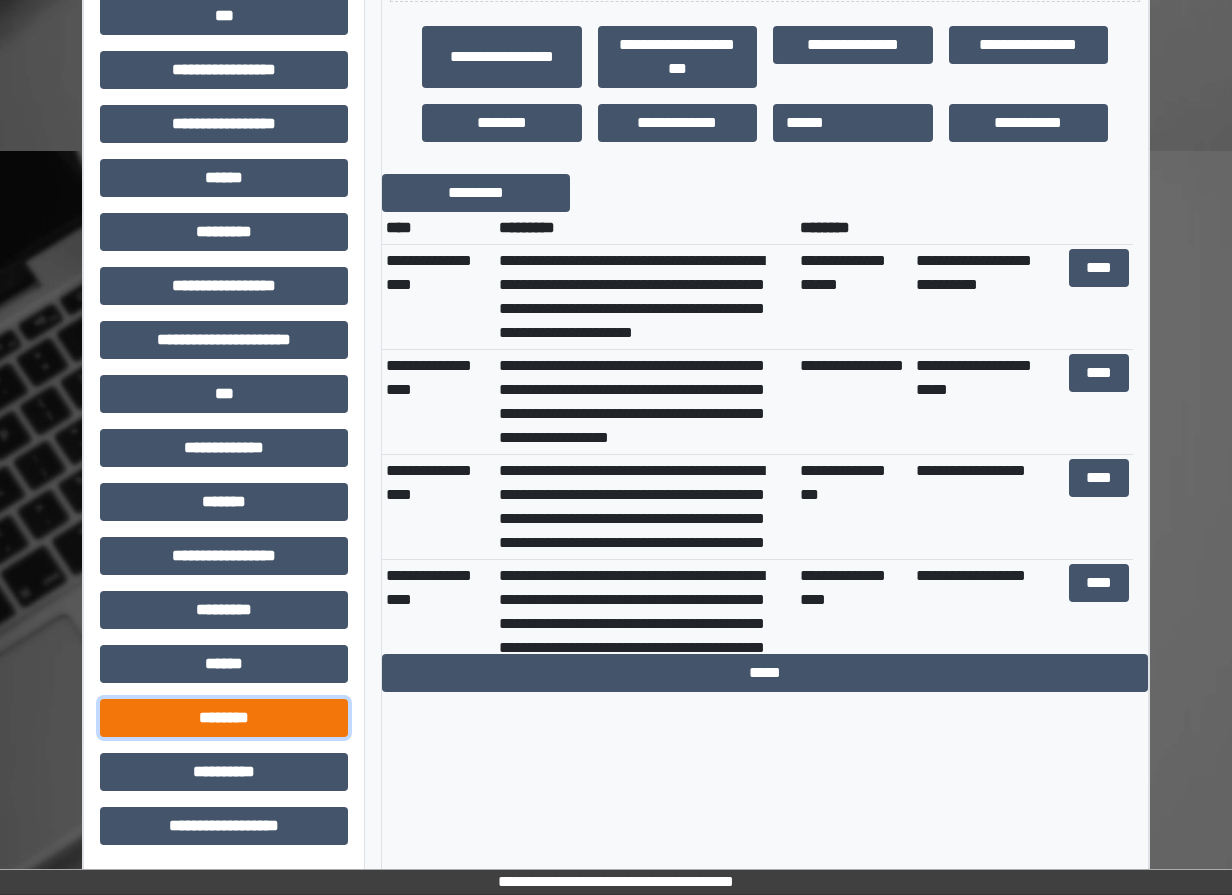 drag, startPoint x: 225, startPoint y: 712, endPoint x: 246, endPoint y: 703, distance: 22.847319 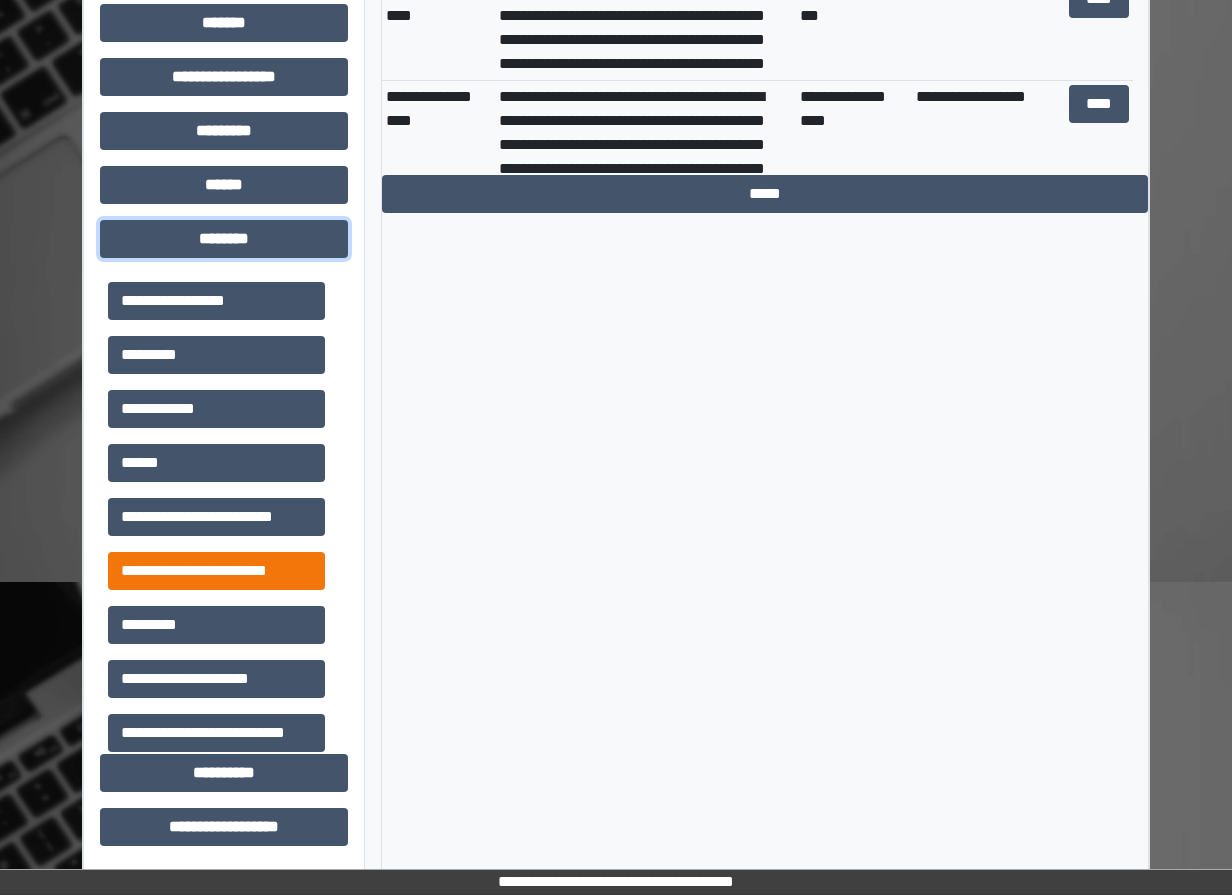 scroll, scrollTop: 1239, scrollLeft: 0, axis: vertical 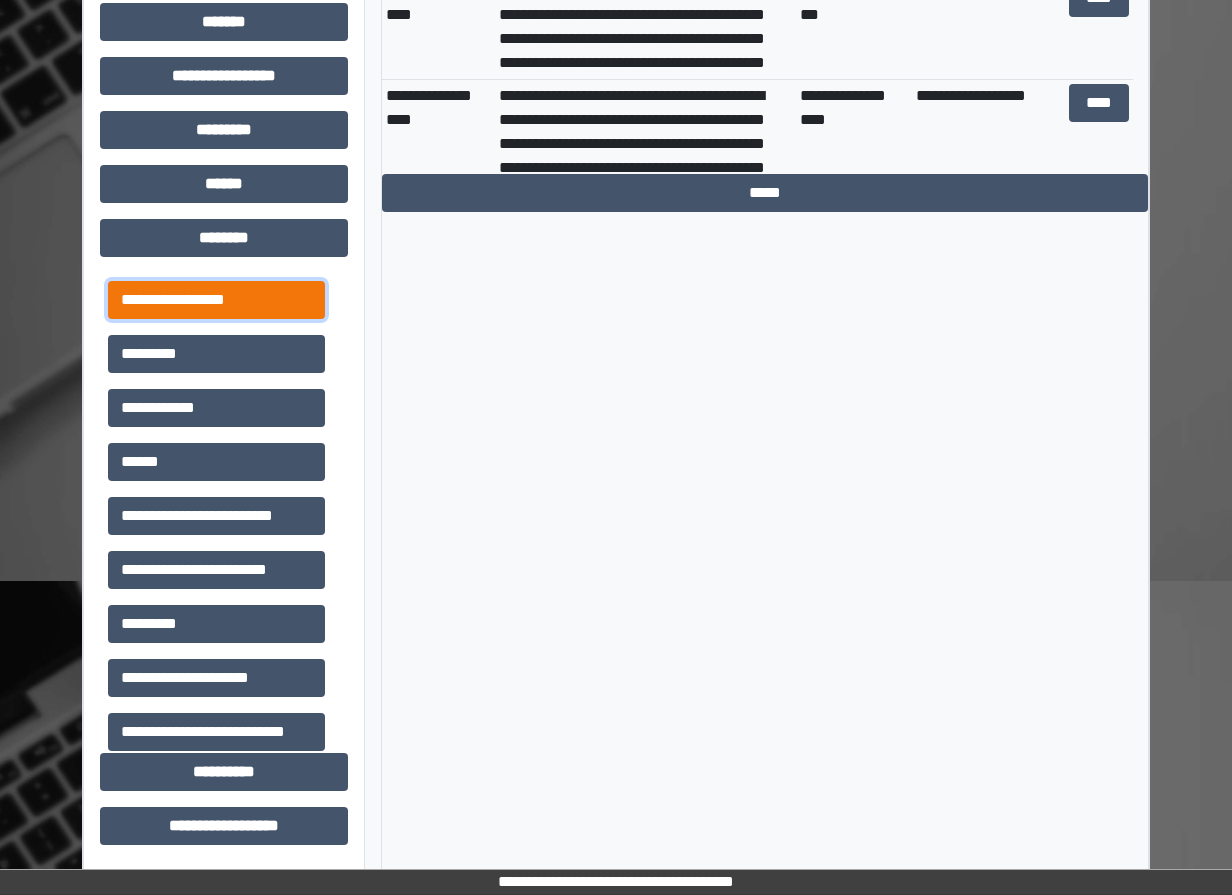 click on "**********" at bounding box center (216, 300) 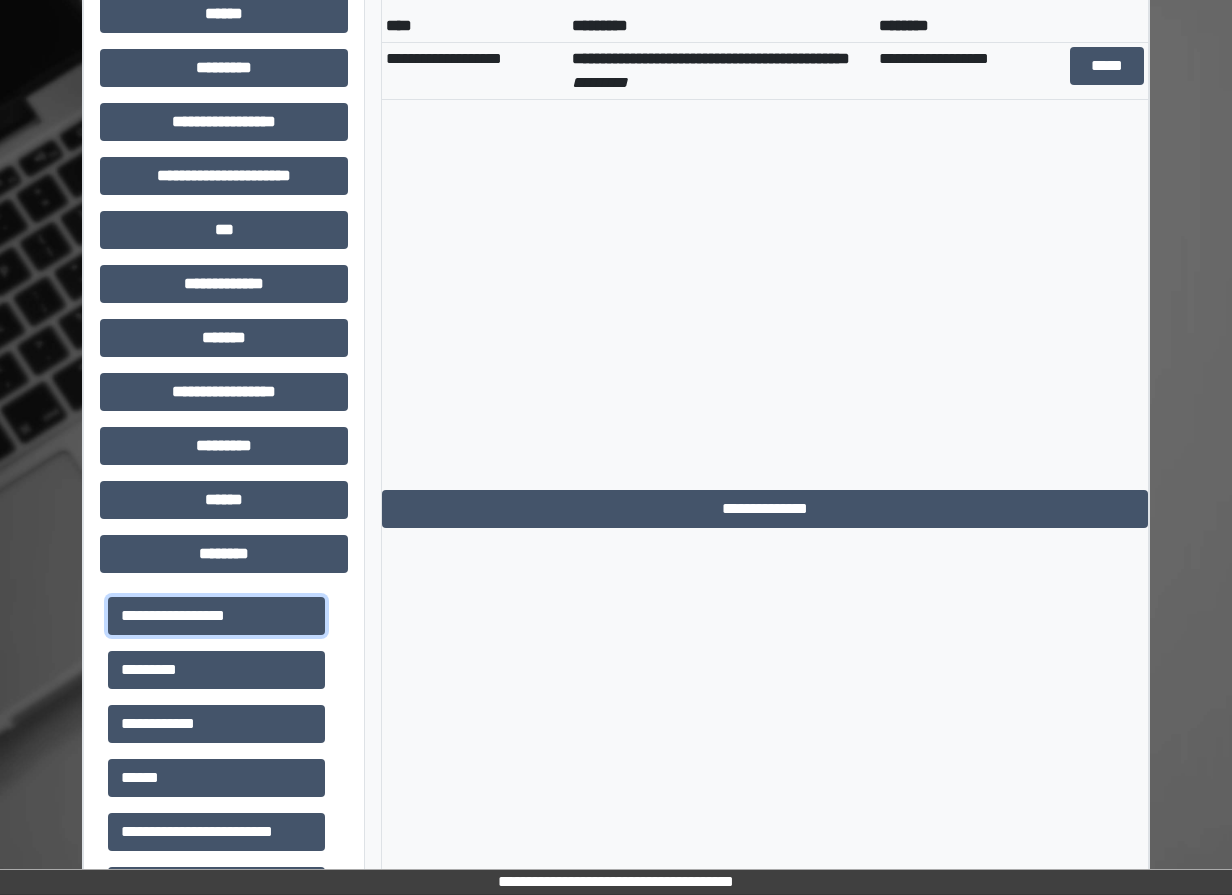 scroll, scrollTop: 639, scrollLeft: 0, axis: vertical 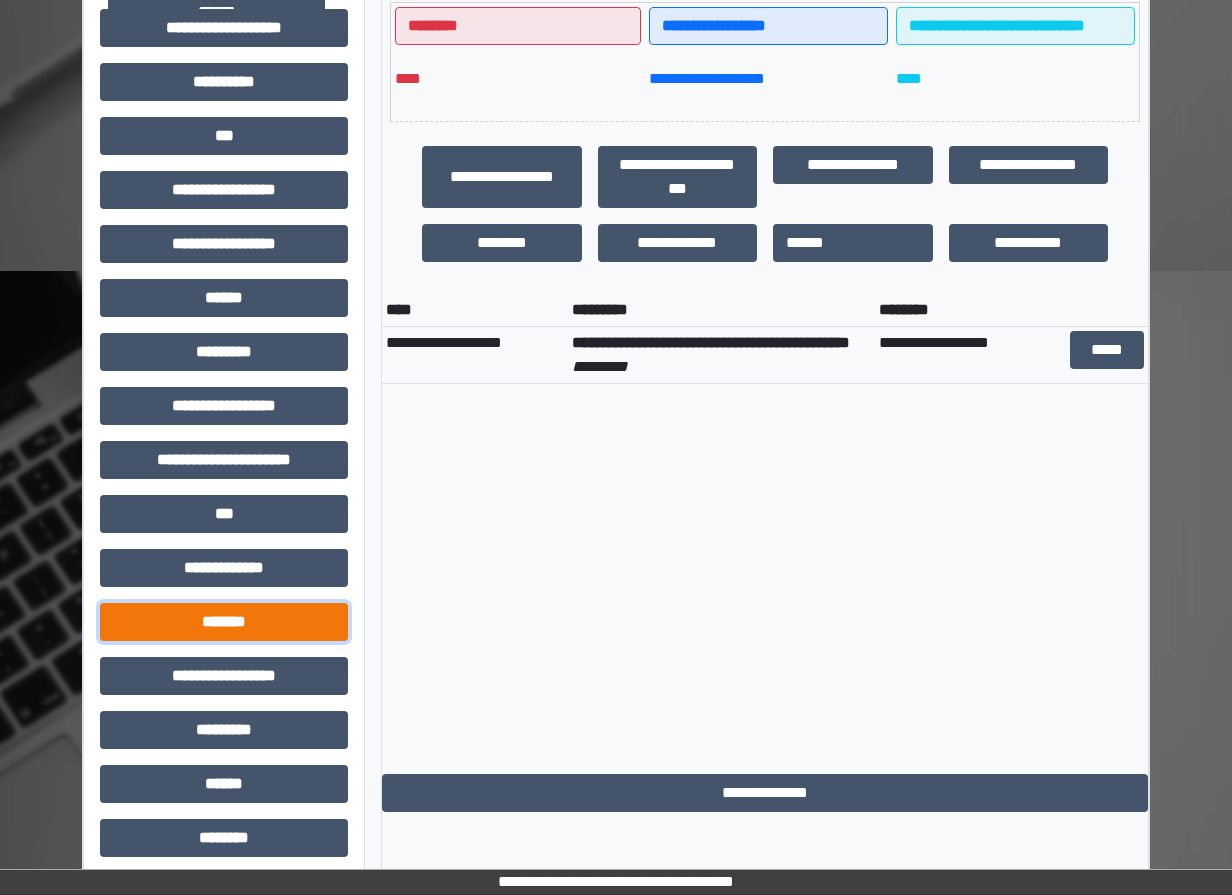 click on "*******" at bounding box center (224, 622) 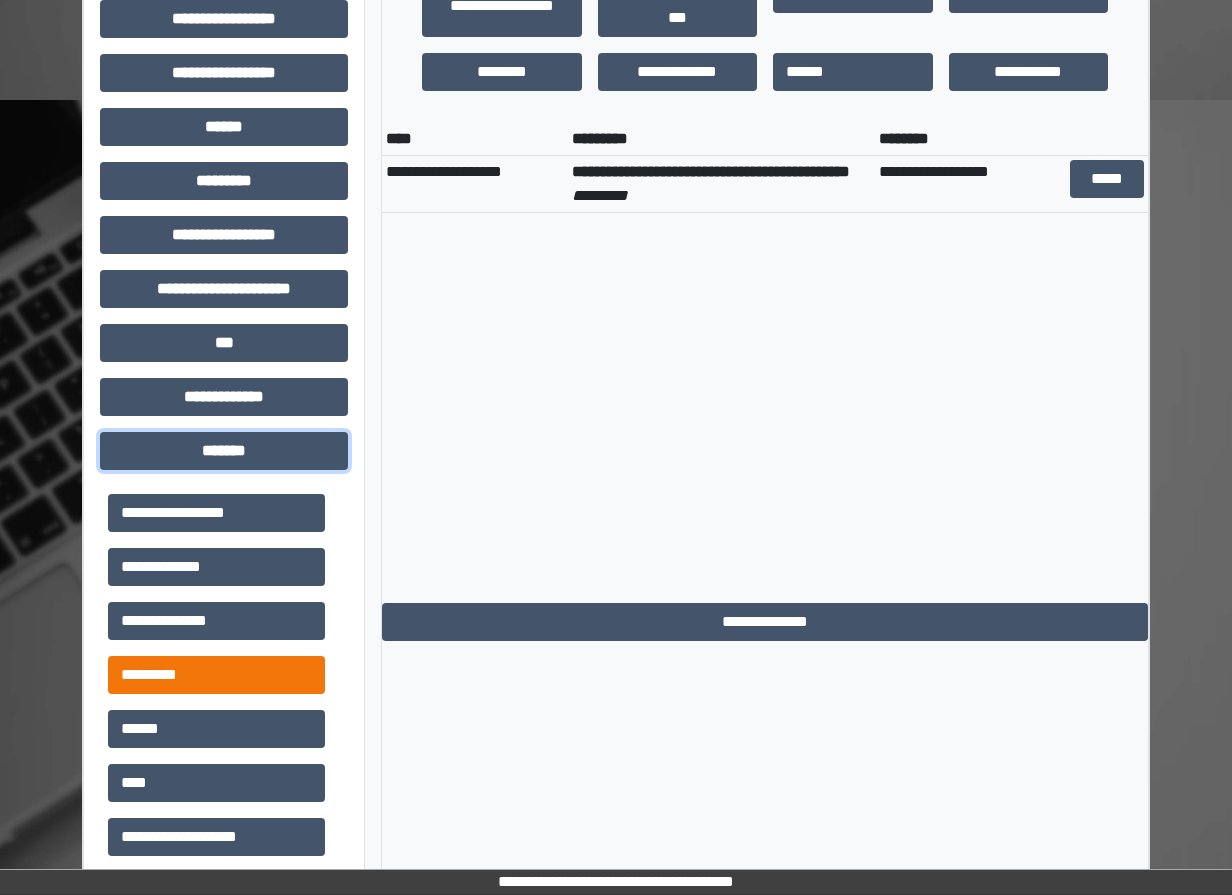 scroll, scrollTop: 839, scrollLeft: 0, axis: vertical 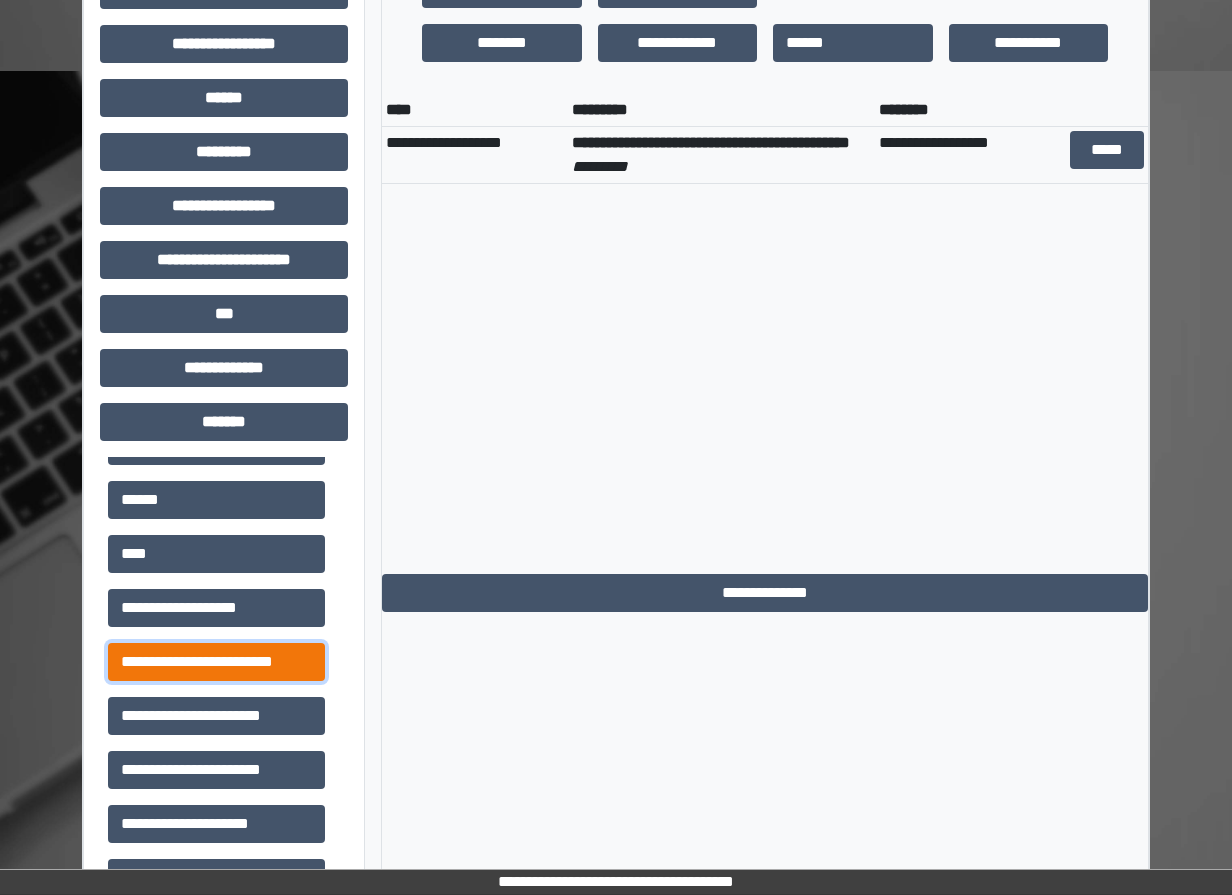 click on "**********" at bounding box center (216, 662) 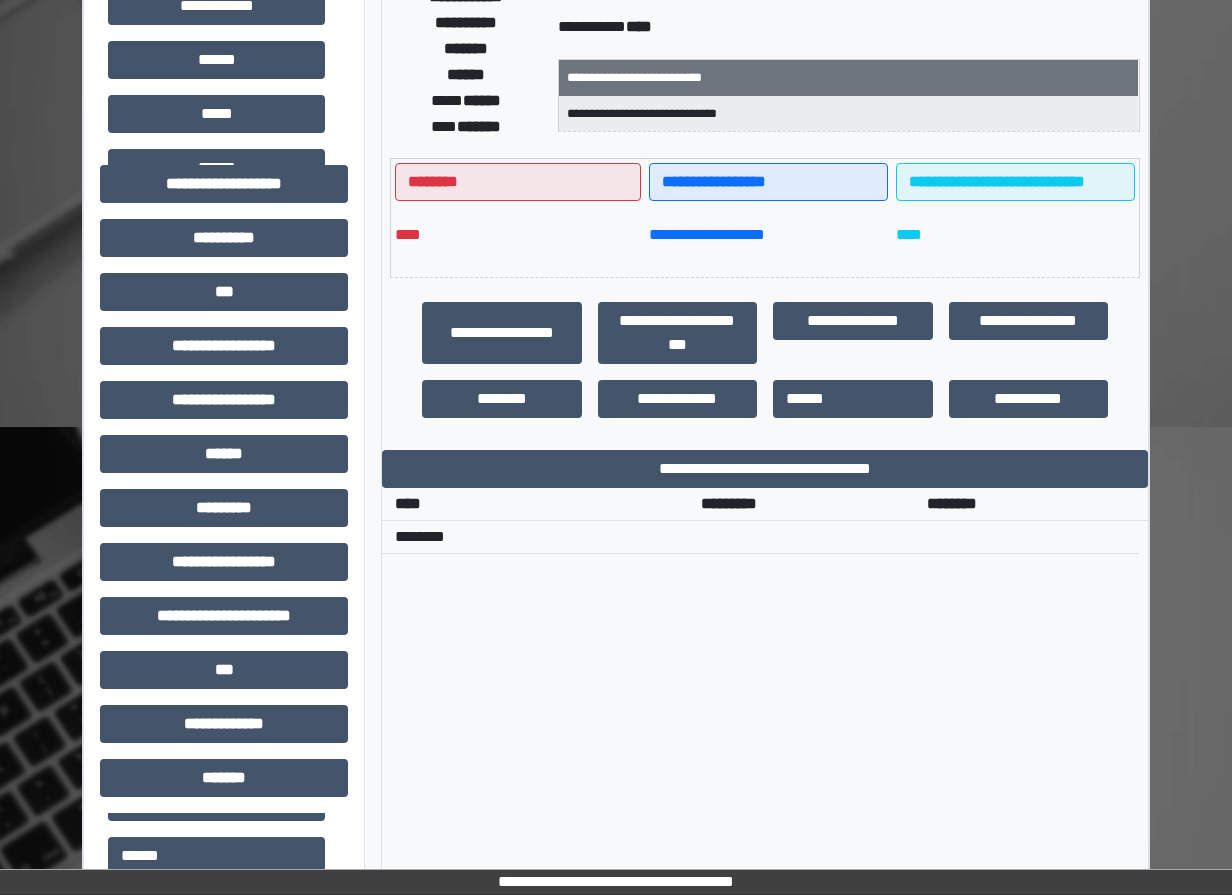 scroll, scrollTop: 139, scrollLeft: 0, axis: vertical 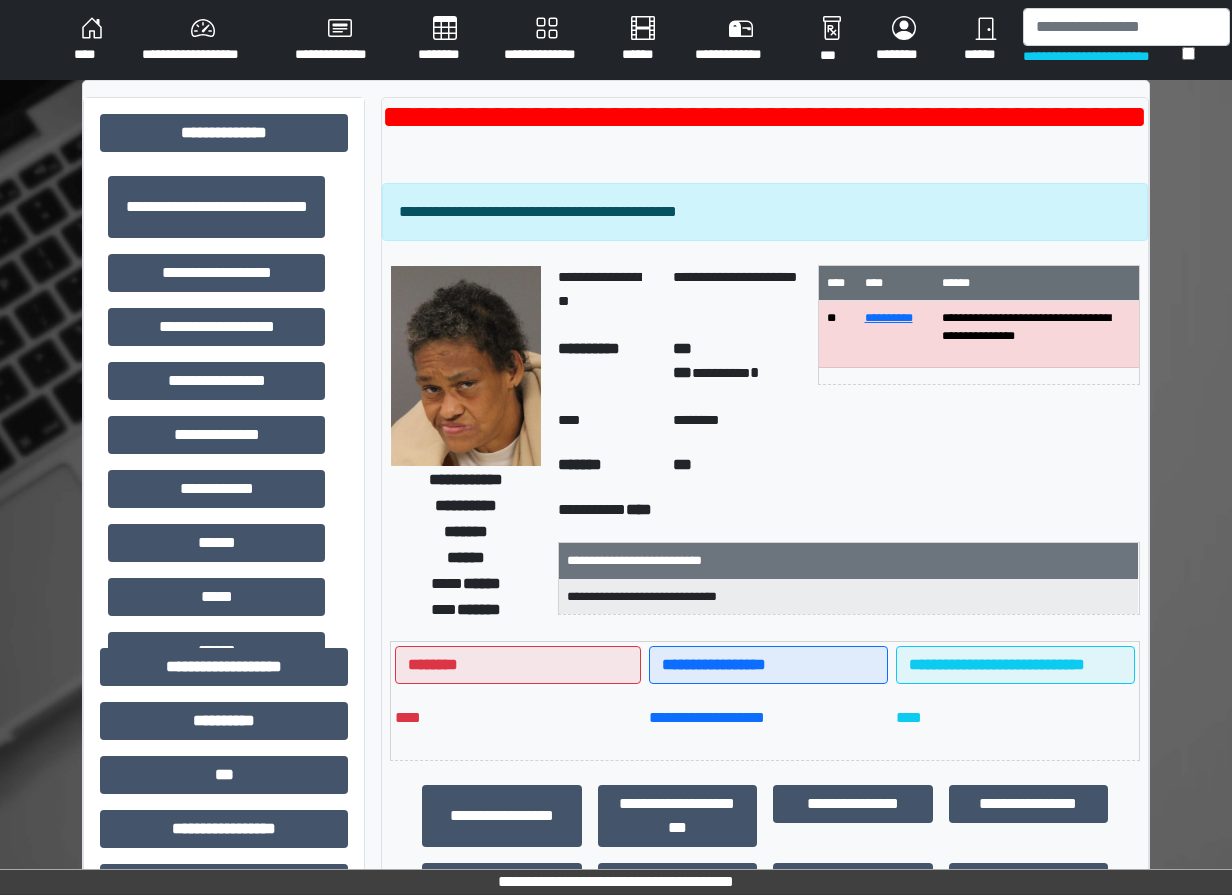 drag, startPoint x: 1058, startPoint y: 453, endPoint x: 1078, endPoint y: 401, distance: 55.713554 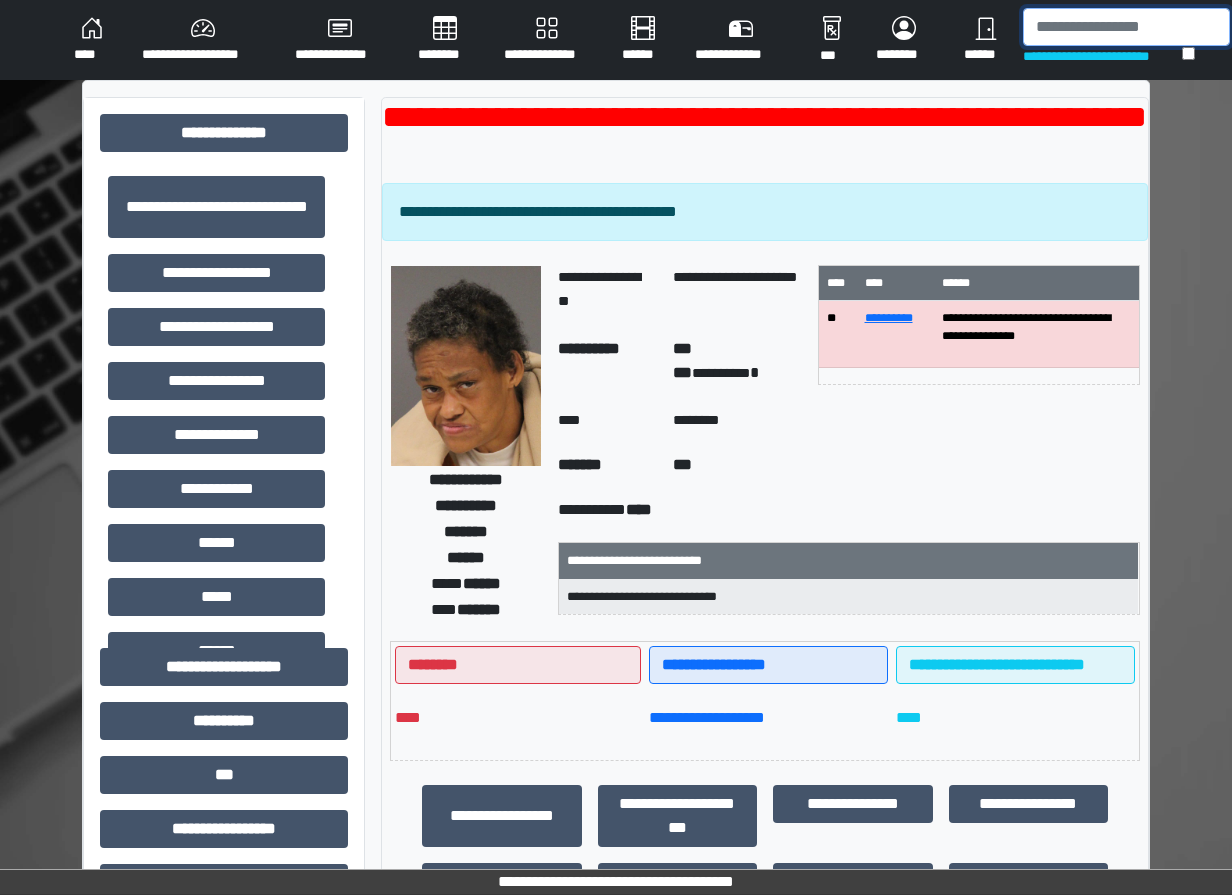 click at bounding box center (1126, 27) 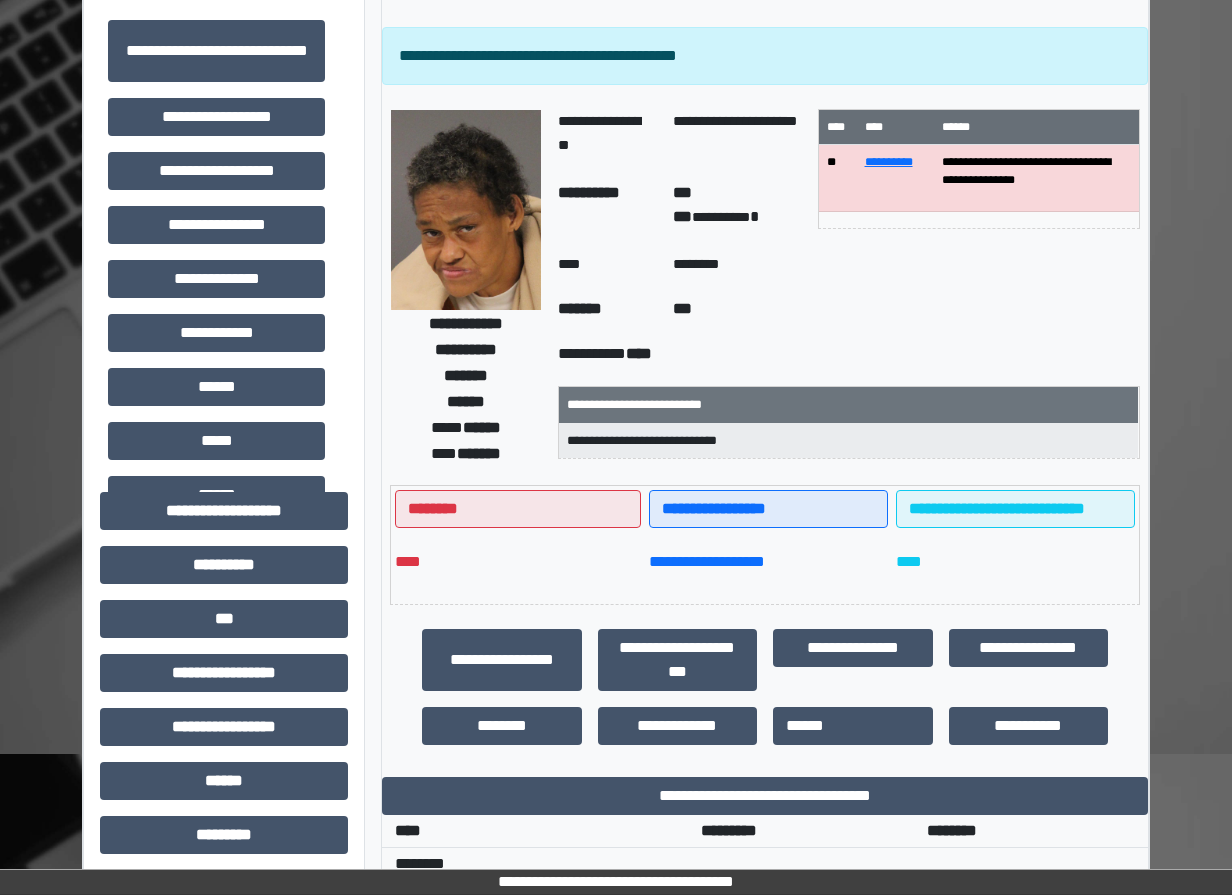 scroll, scrollTop: 0, scrollLeft: 0, axis: both 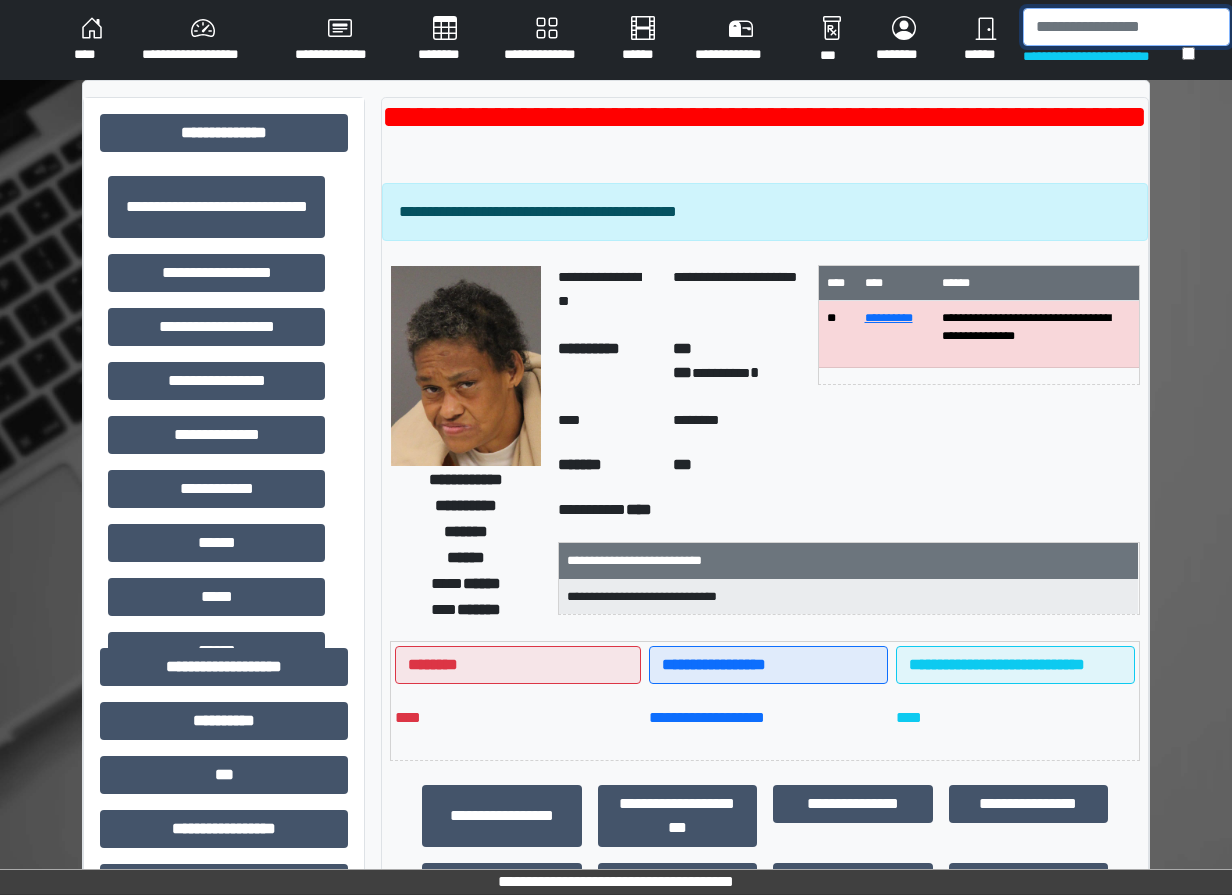 click on "**********" at bounding box center [616, 40] 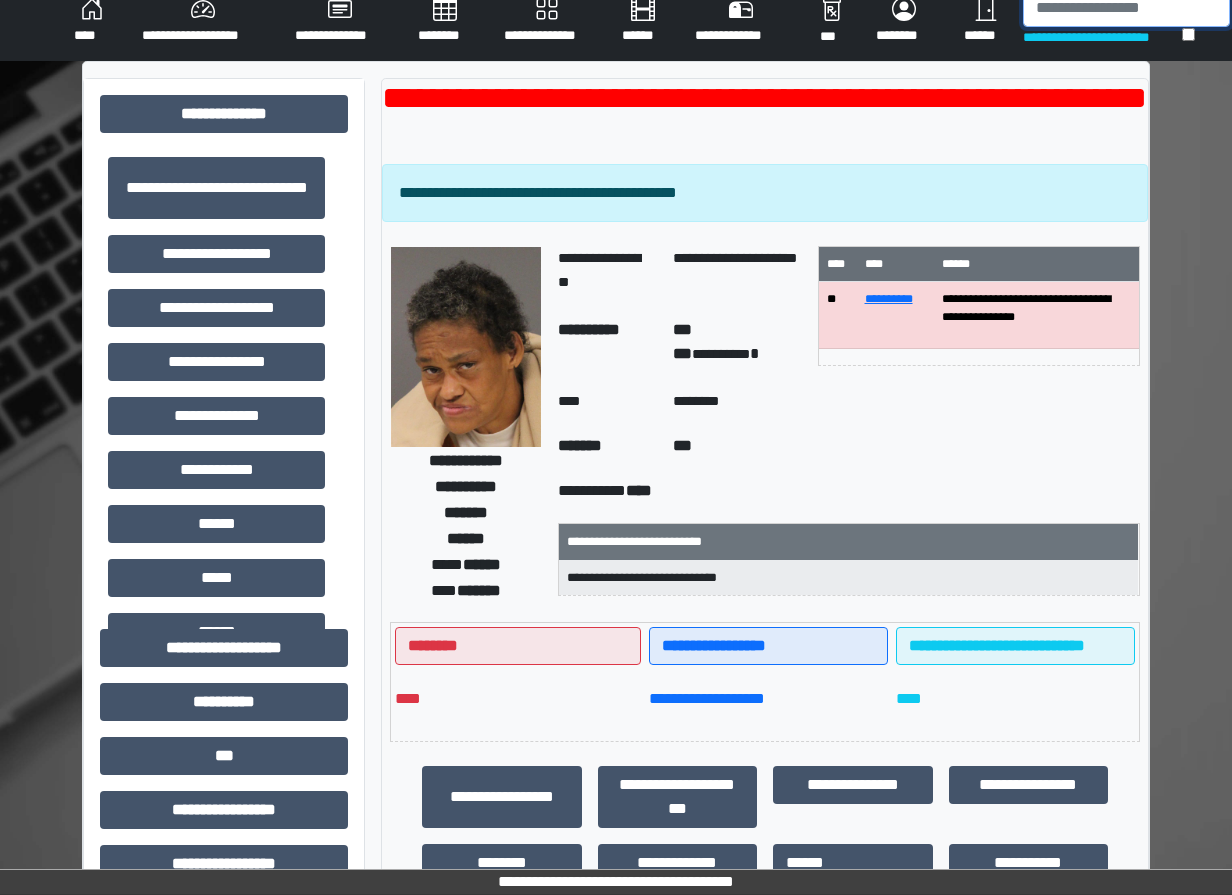 scroll, scrollTop: 0, scrollLeft: 0, axis: both 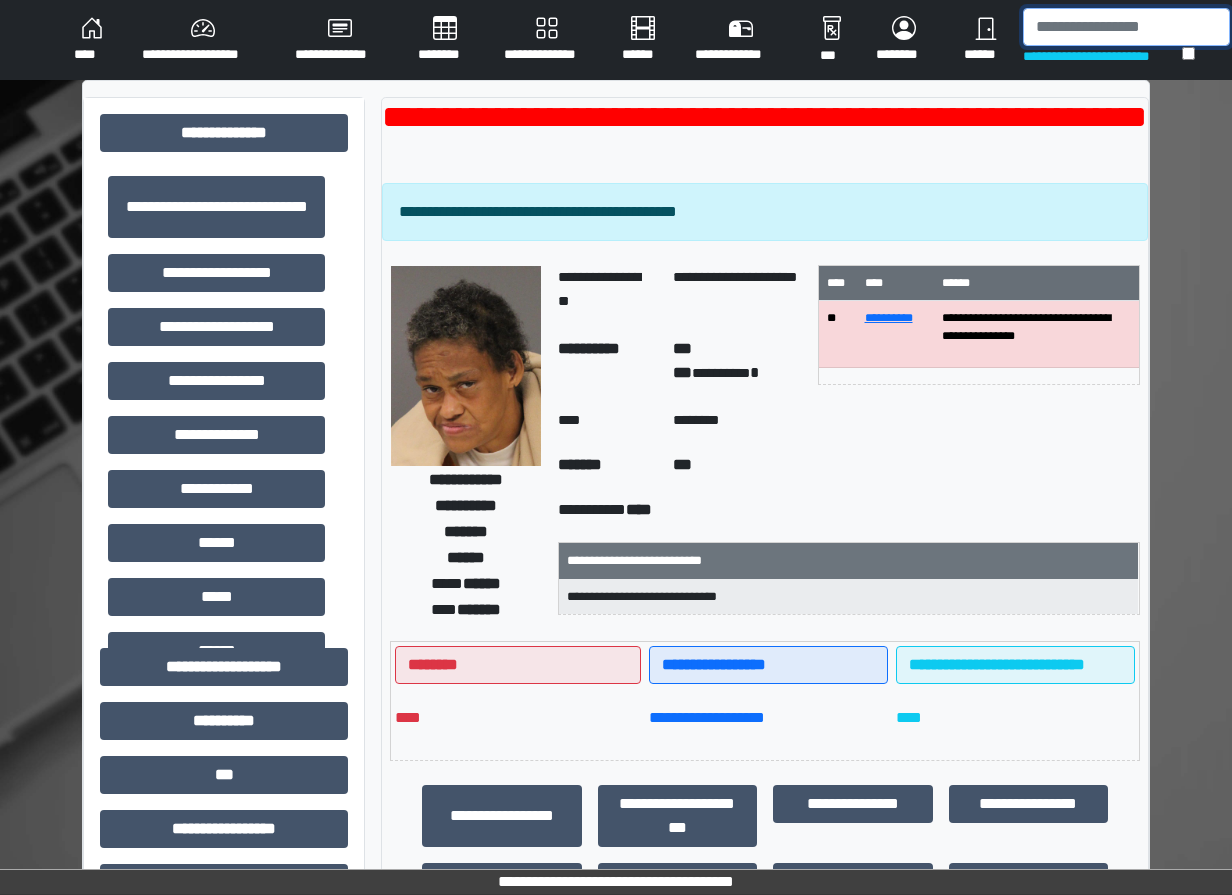 click at bounding box center [1126, 27] 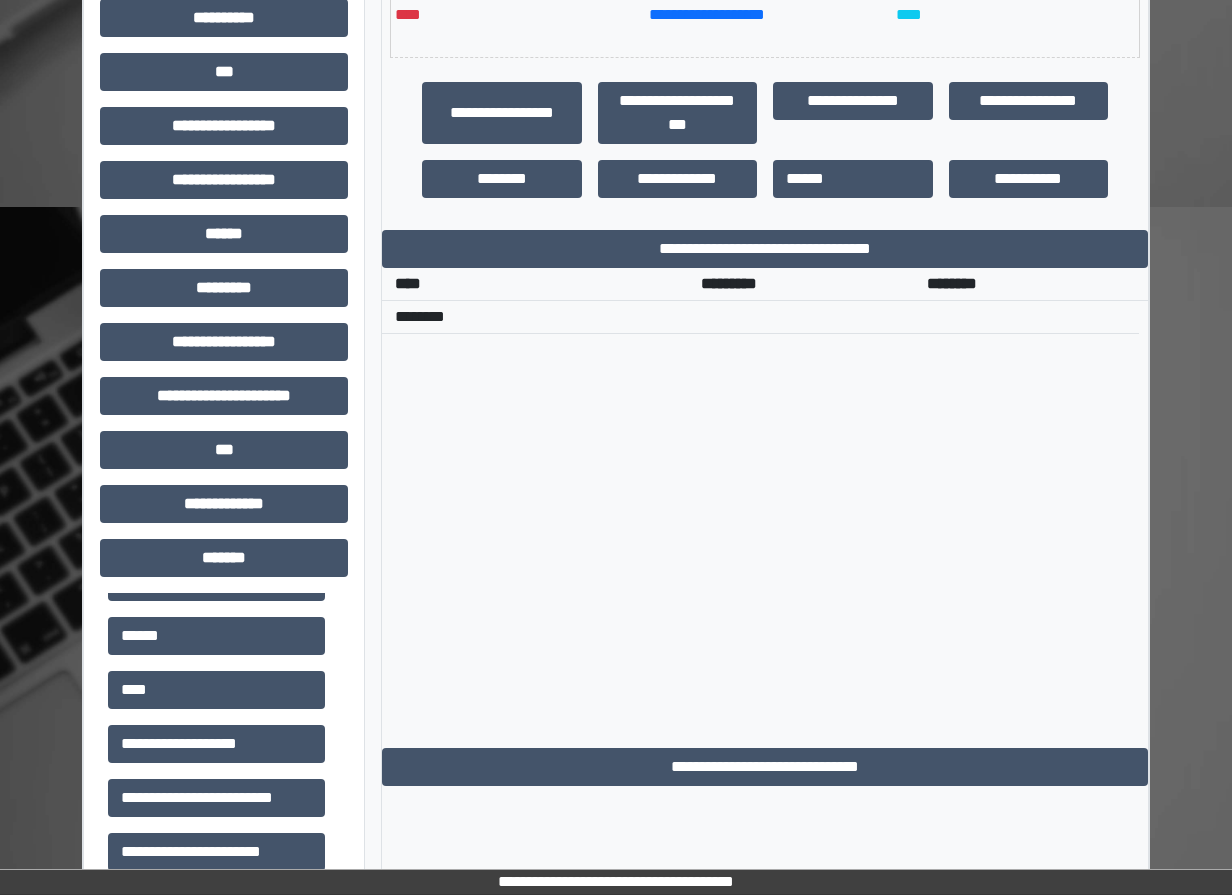 scroll, scrollTop: 783, scrollLeft: 0, axis: vertical 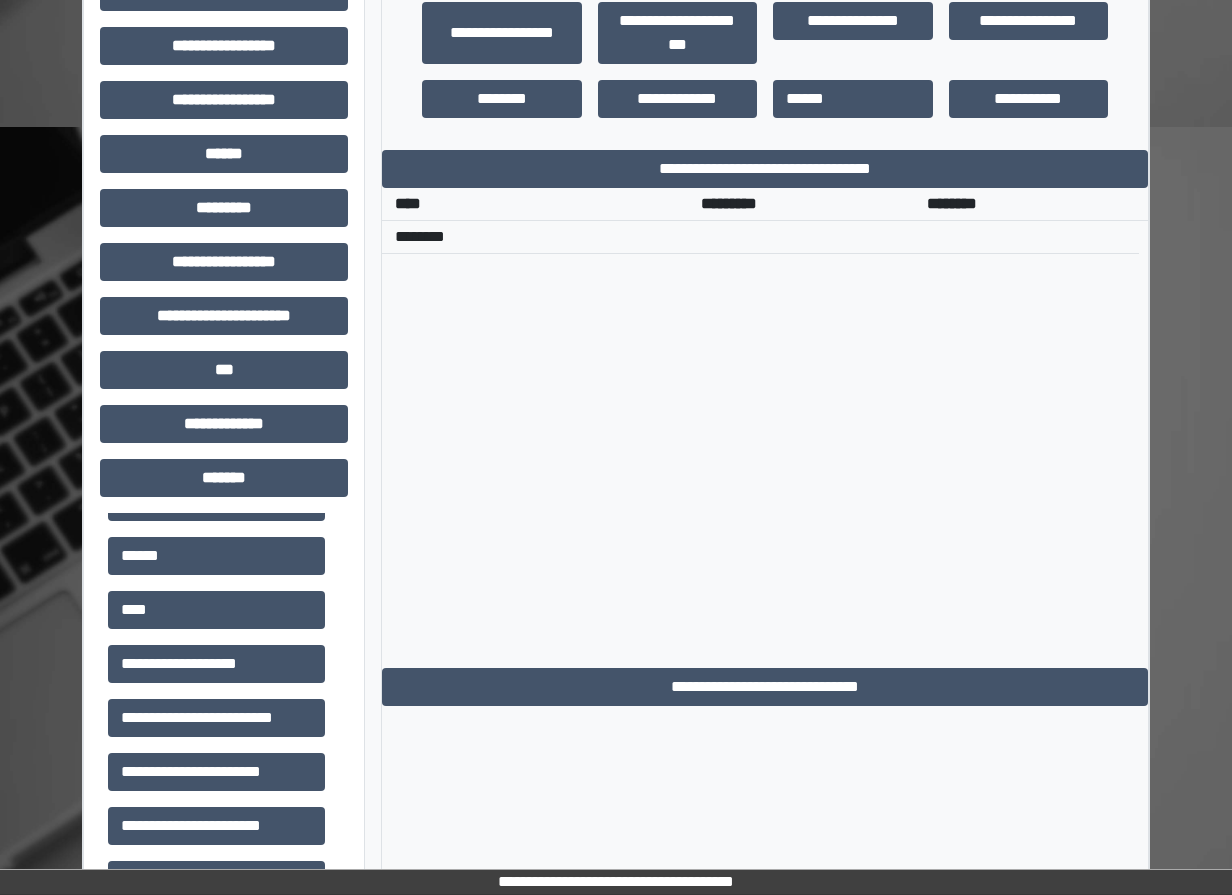 drag, startPoint x: 456, startPoint y: 569, endPoint x: 487, endPoint y: 455, distance: 118.13975 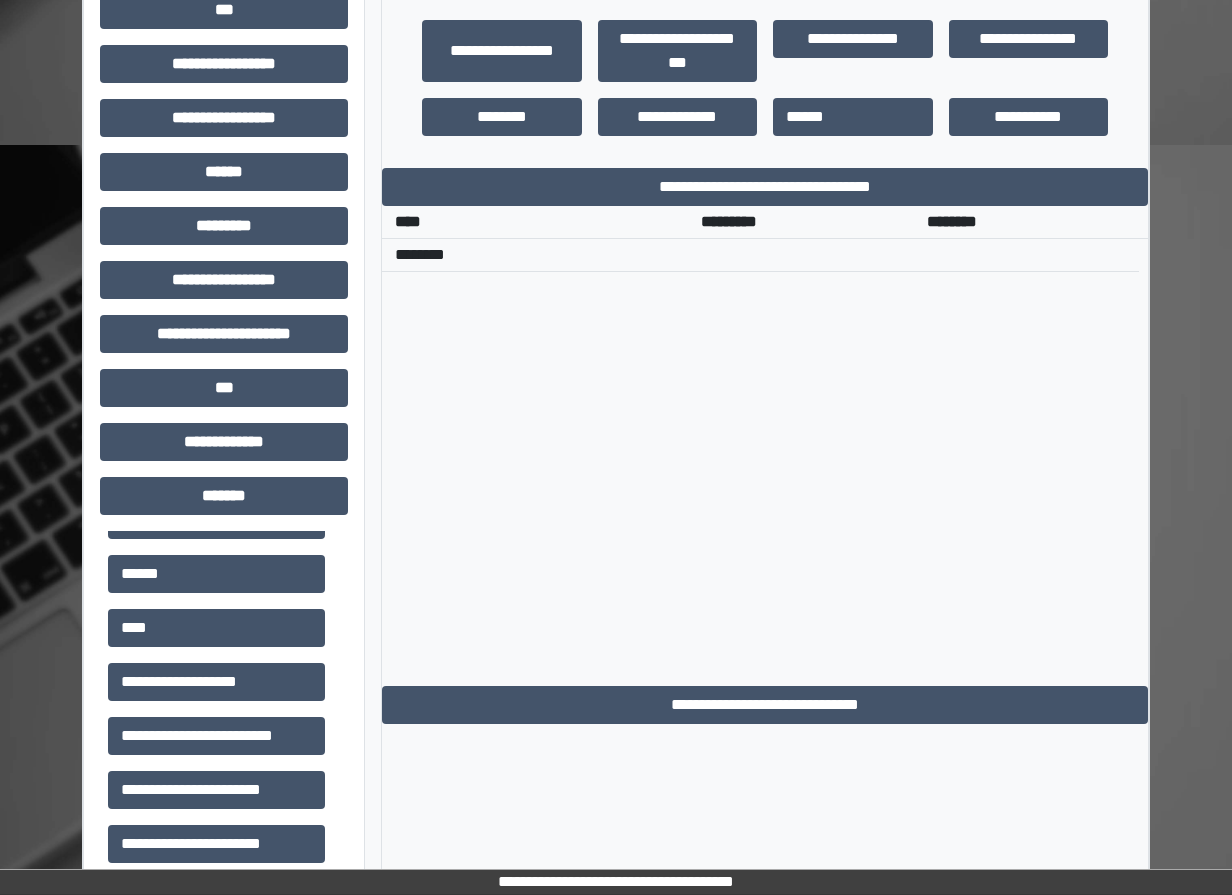 drag, startPoint x: 487, startPoint y: 455, endPoint x: 577, endPoint y: 406, distance: 102.47439 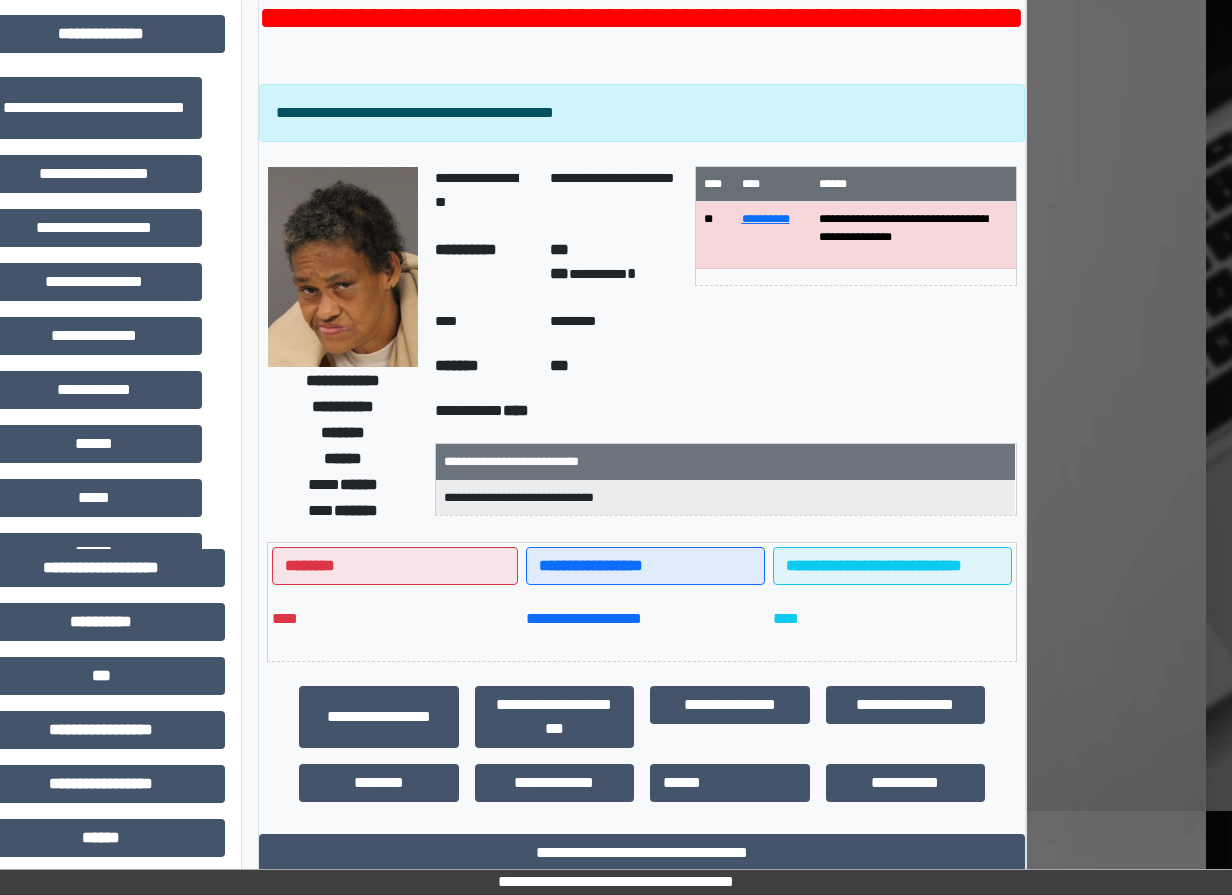 scroll, scrollTop: 0, scrollLeft: 123, axis: horizontal 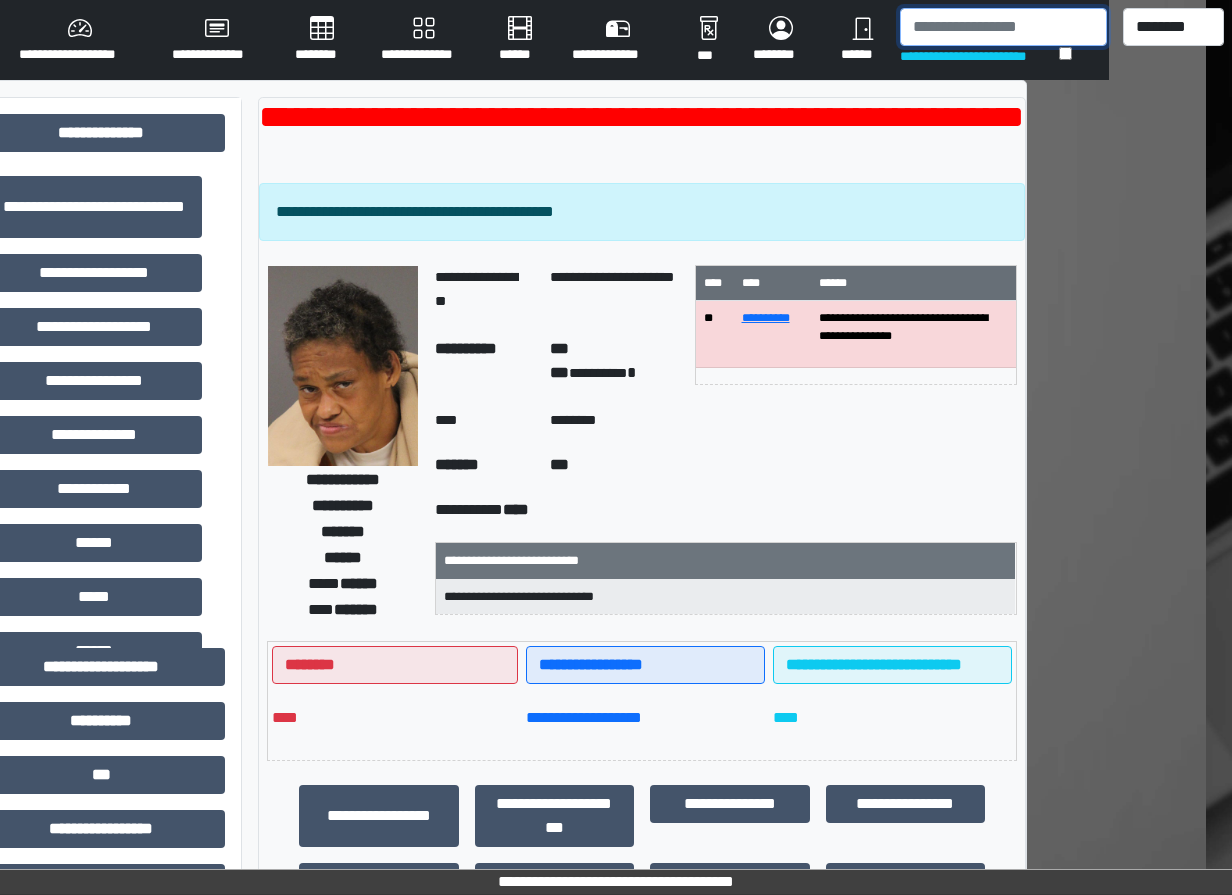 click at bounding box center [1003, 27] 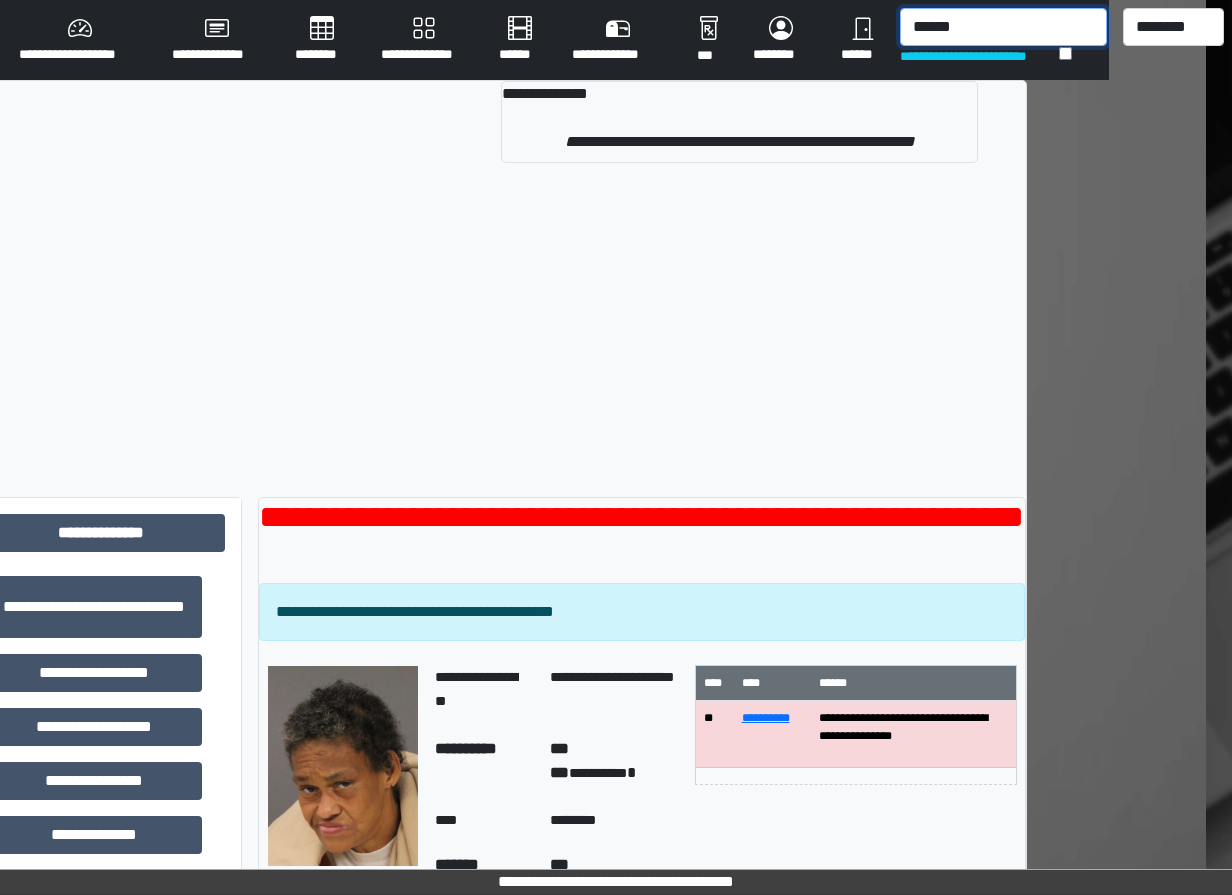 click on "******" at bounding box center (1003, 27) 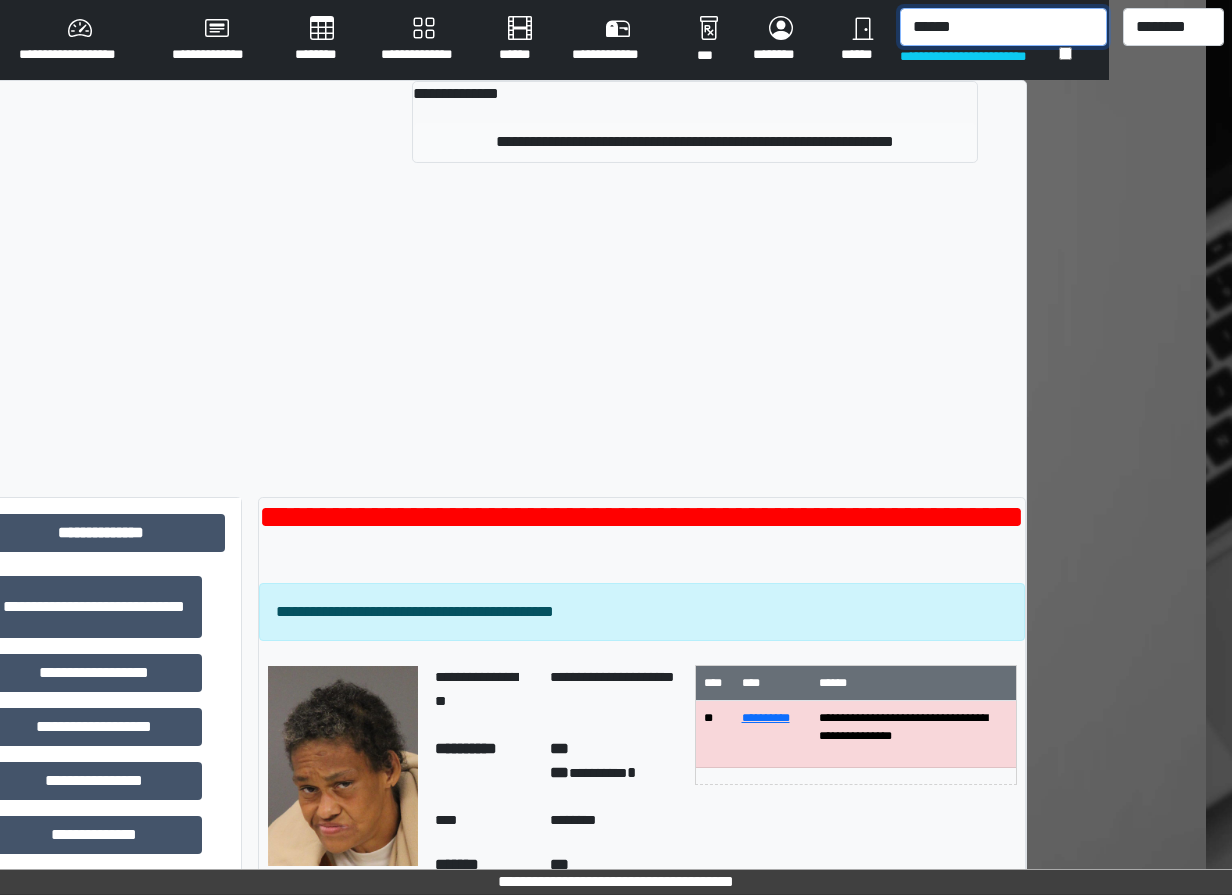 type on "******" 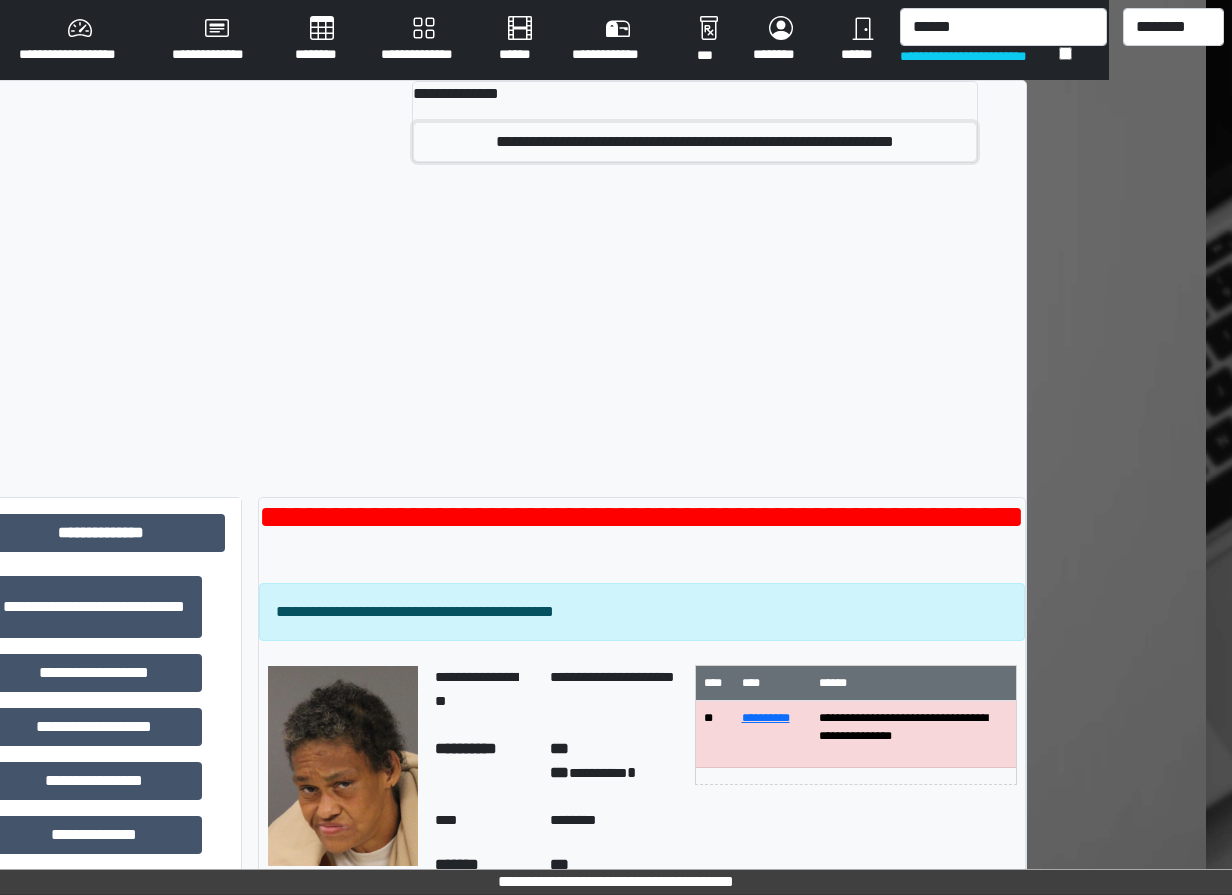 click on "**********" at bounding box center (695, 142) 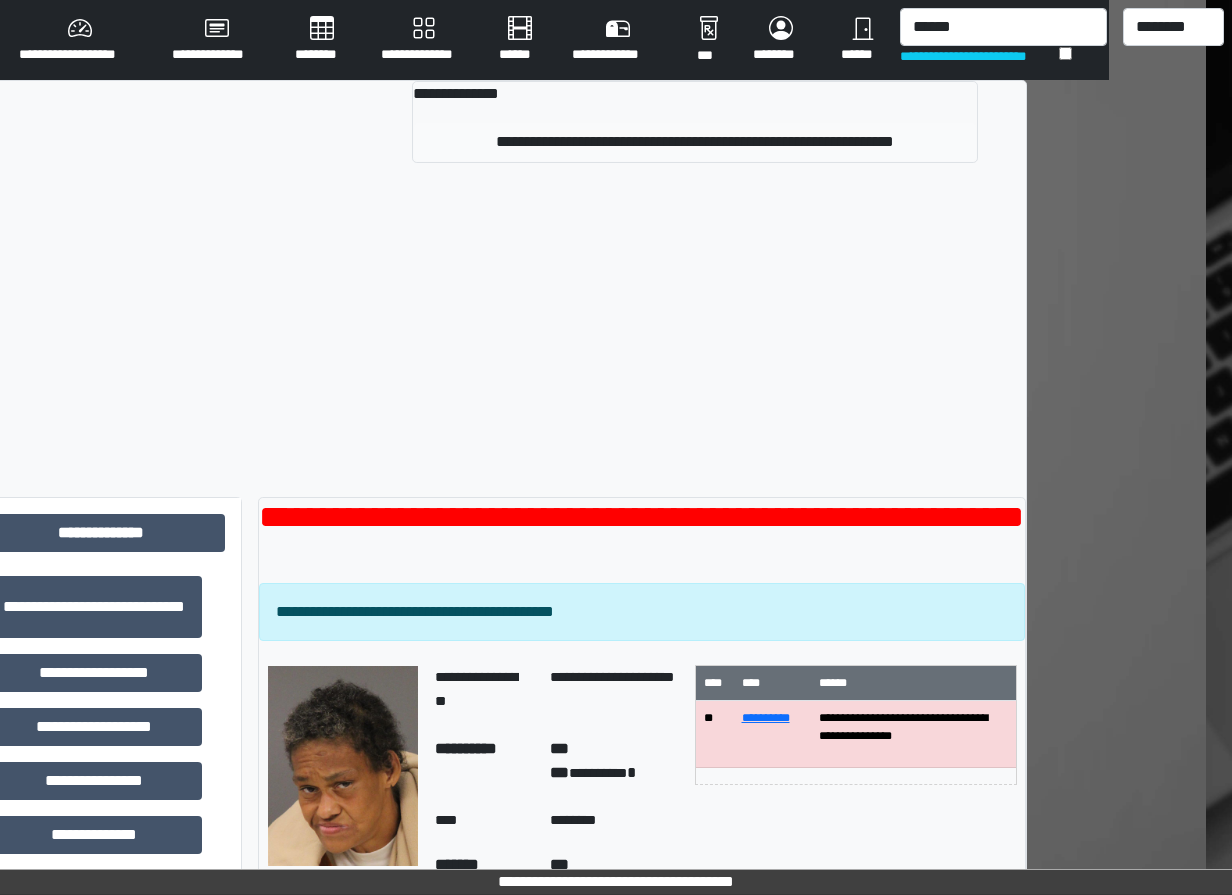 type 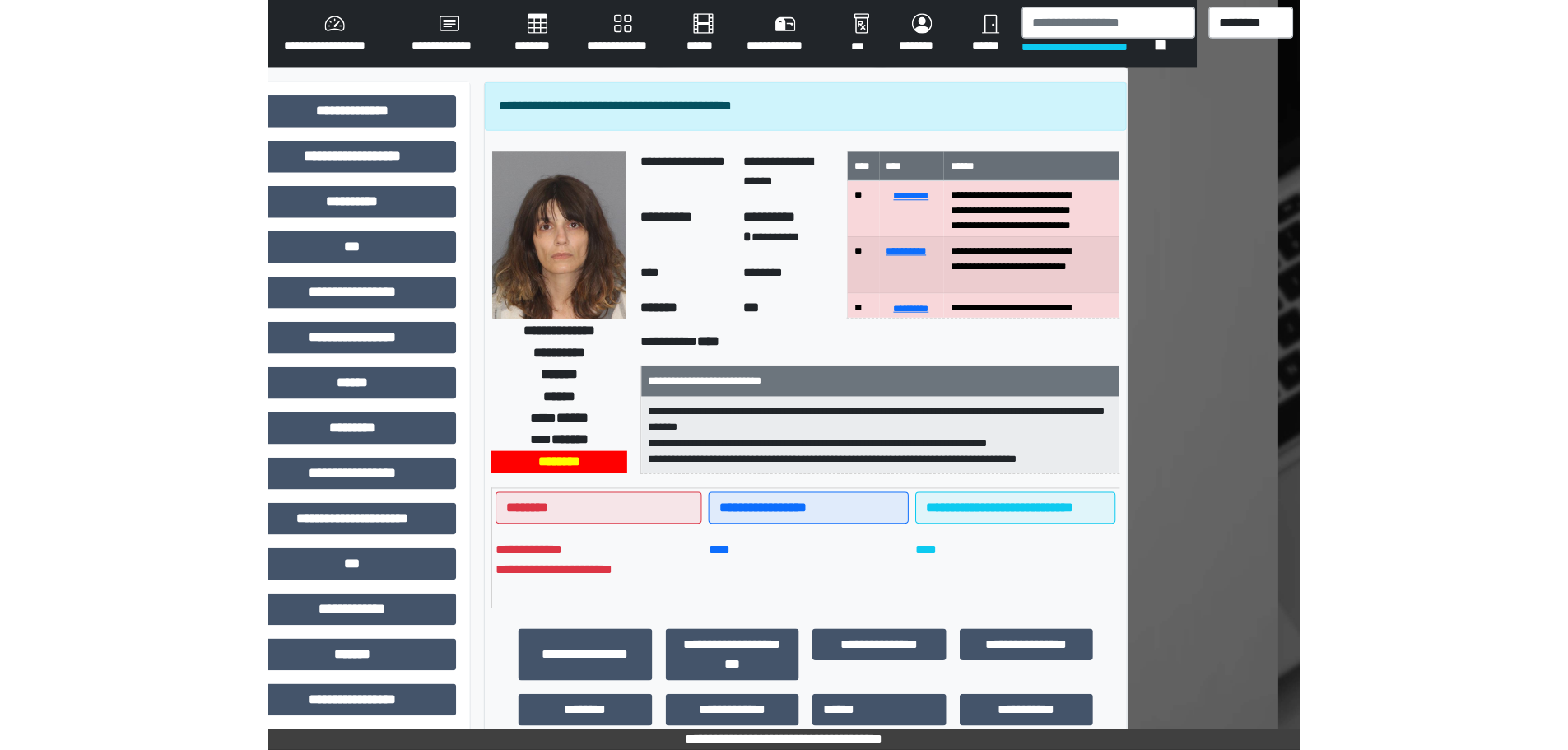 scroll, scrollTop: 0, scrollLeft: 0, axis: both 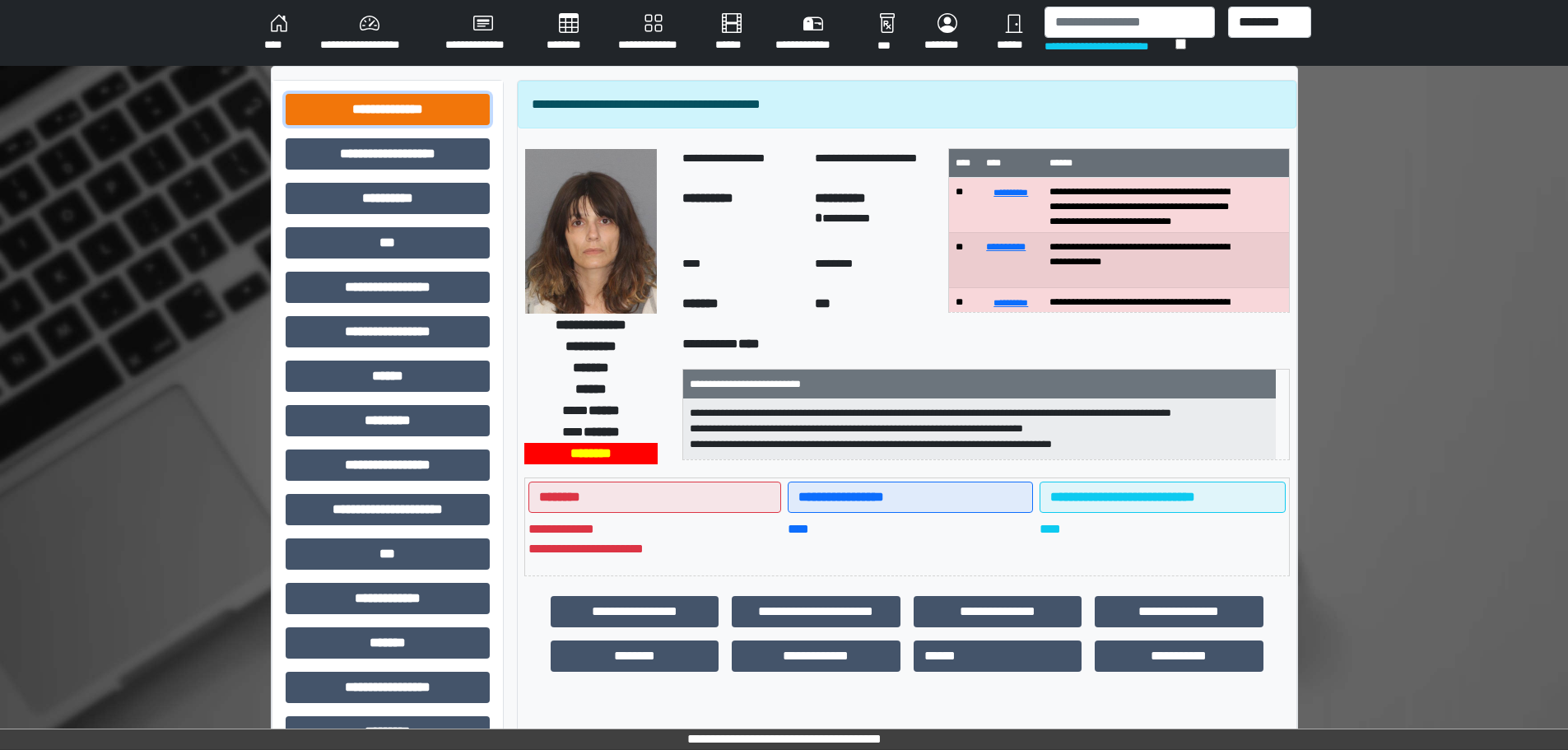 click on "**********" at bounding box center (388, 109) 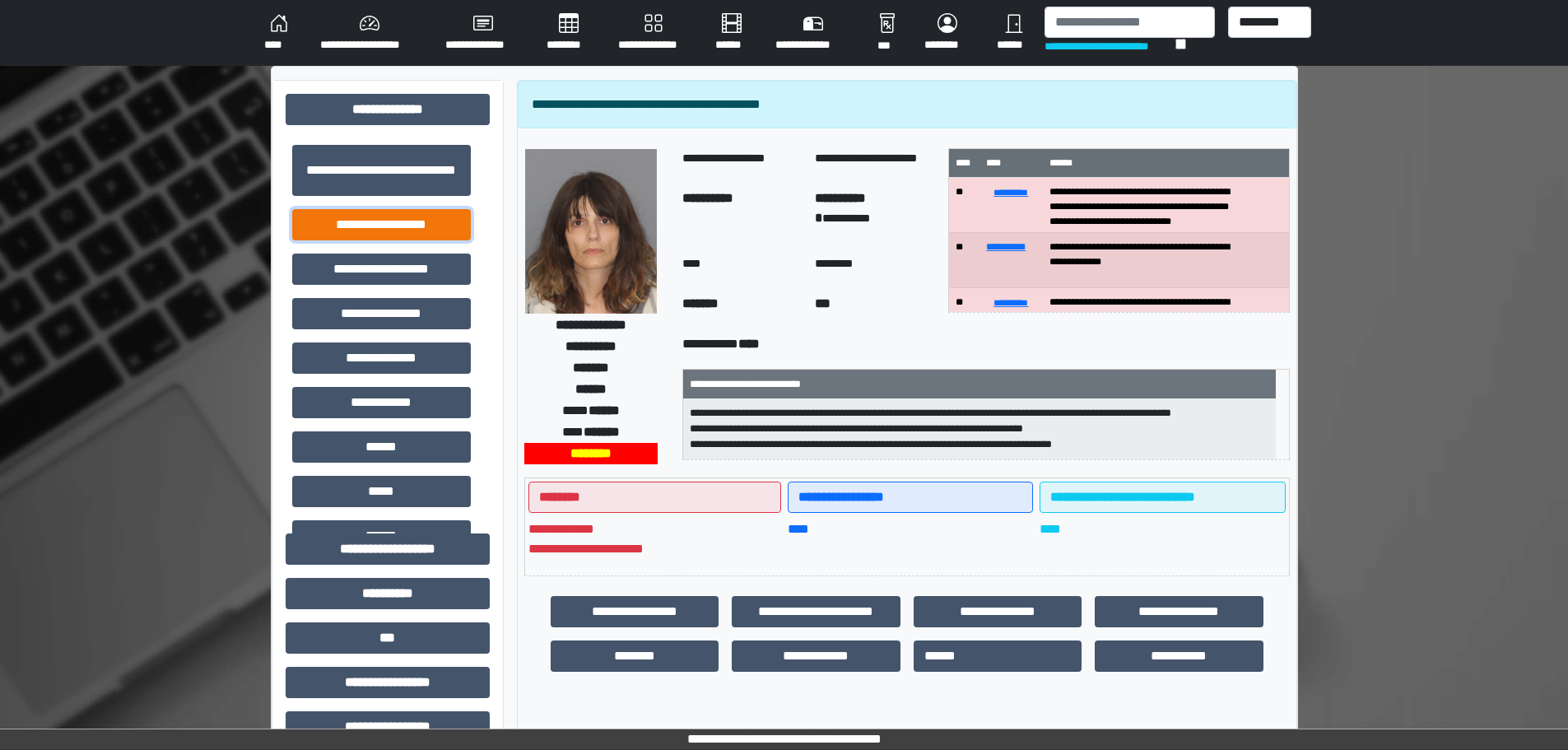 click on "**********" at bounding box center [381, 225] 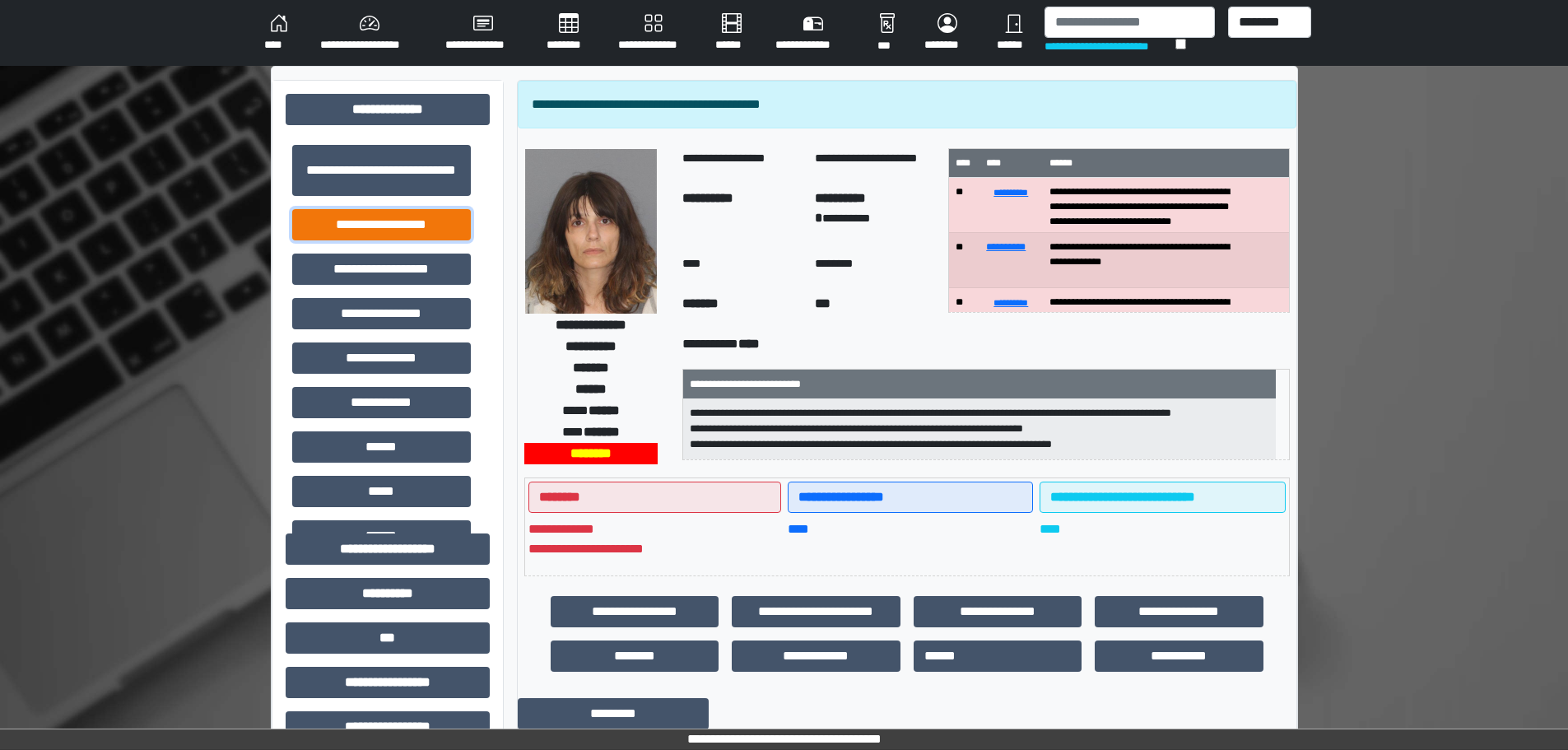 click on "**********" at bounding box center (381, 225) 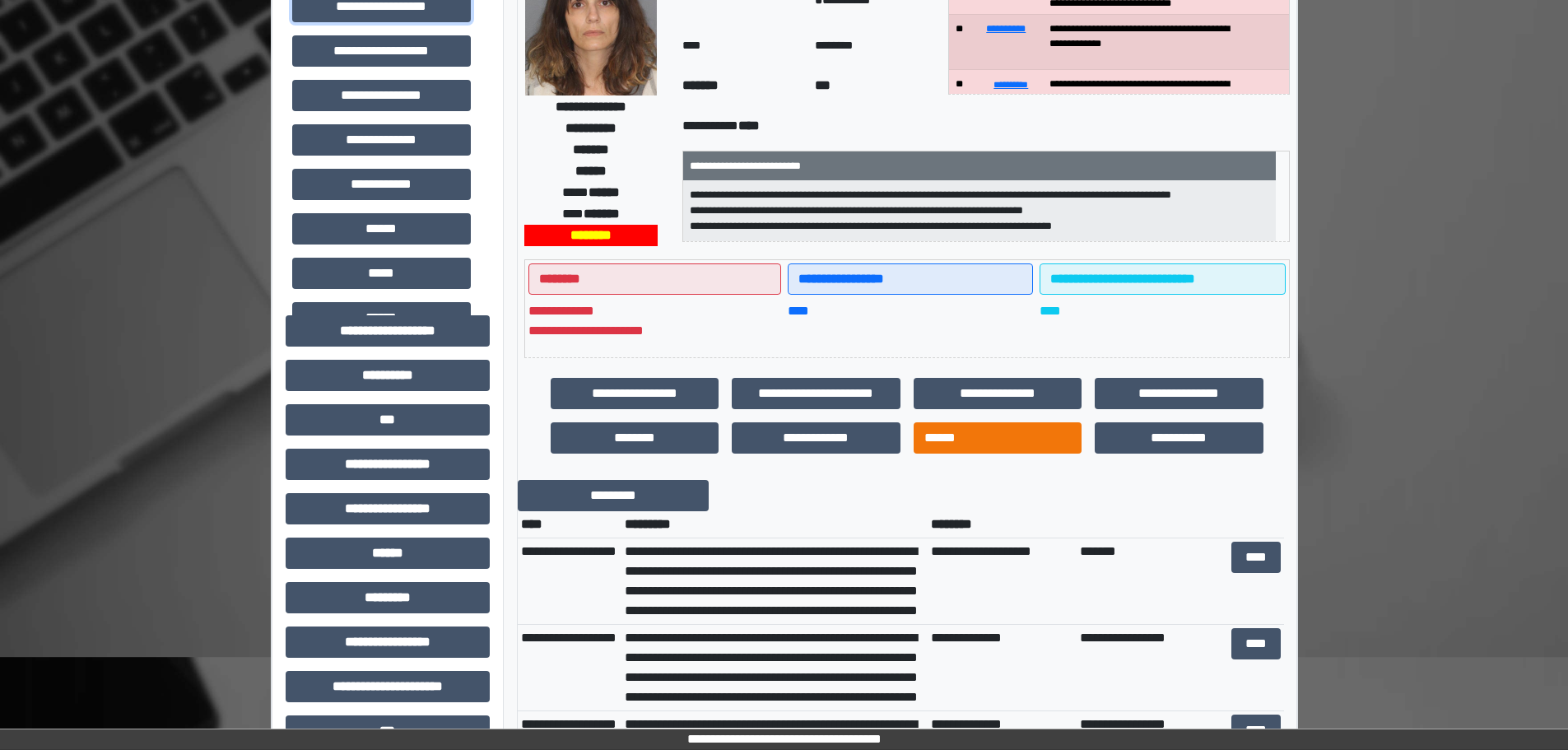 scroll, scrollTop: 247, scrollLeft: 0, axis: vertical 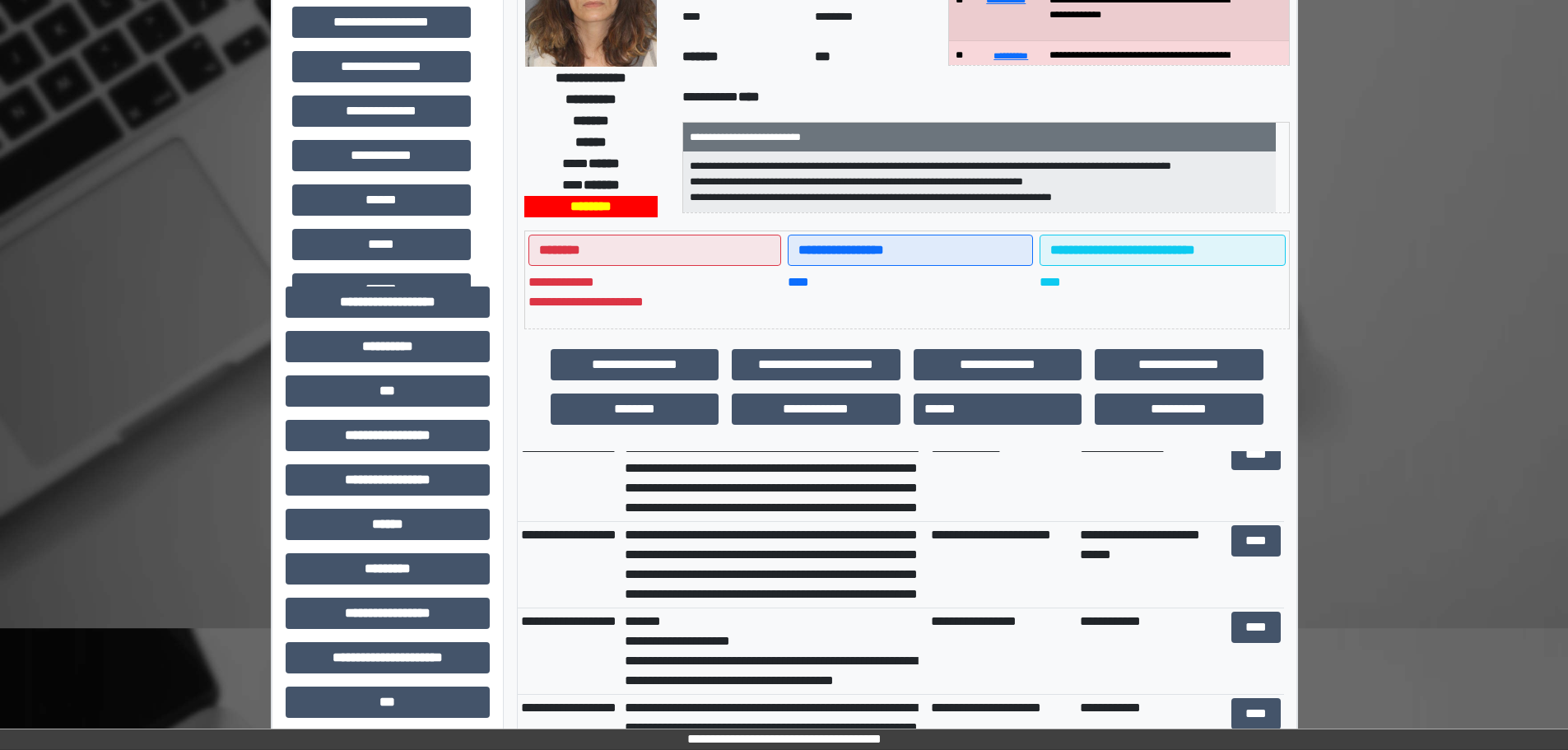 click on "**********" at bounding box center [775, 565] 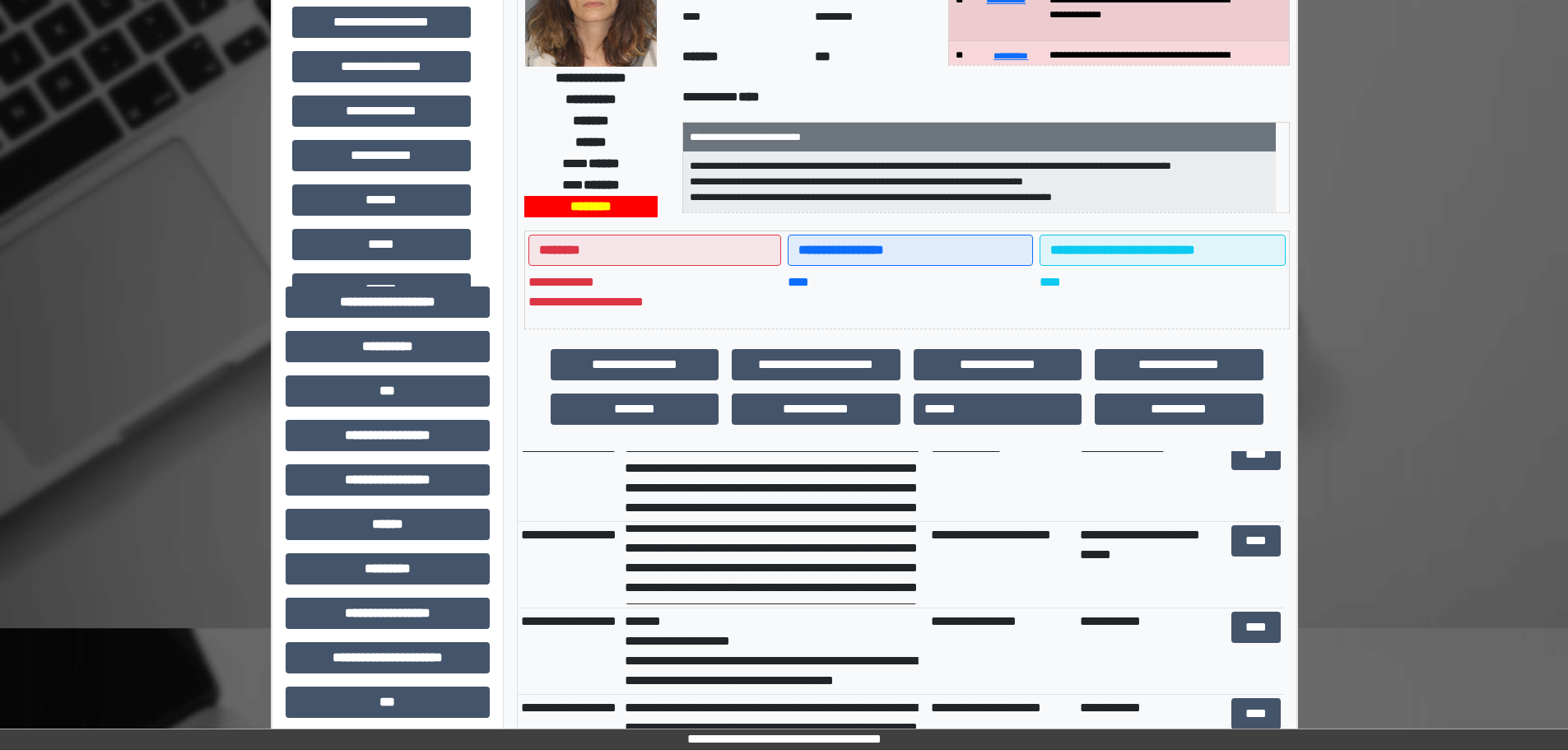 scroll, scrollTop: 395, scrollLeft: 0, axis: vertical 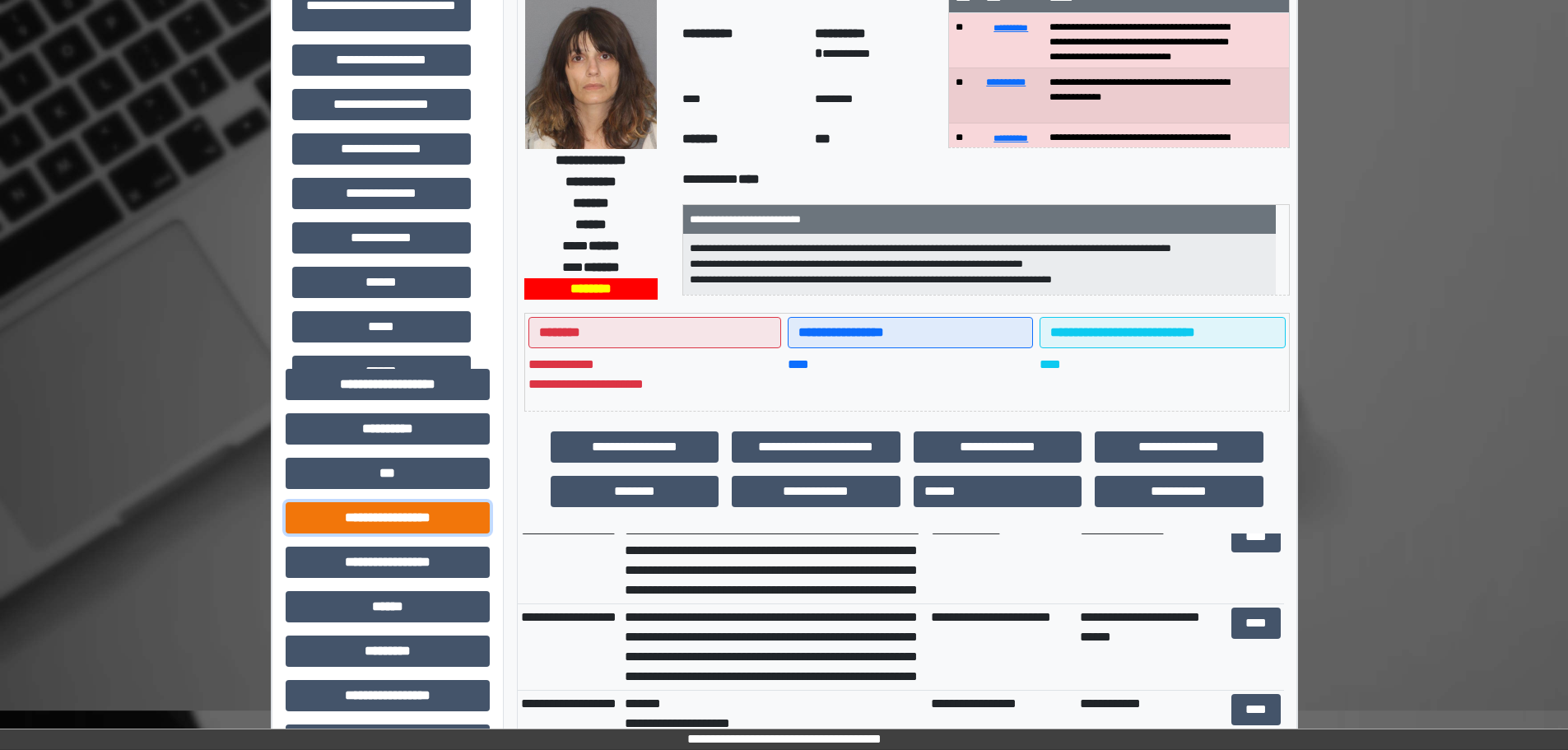 click on "**********" at bounding box center [388, 518] 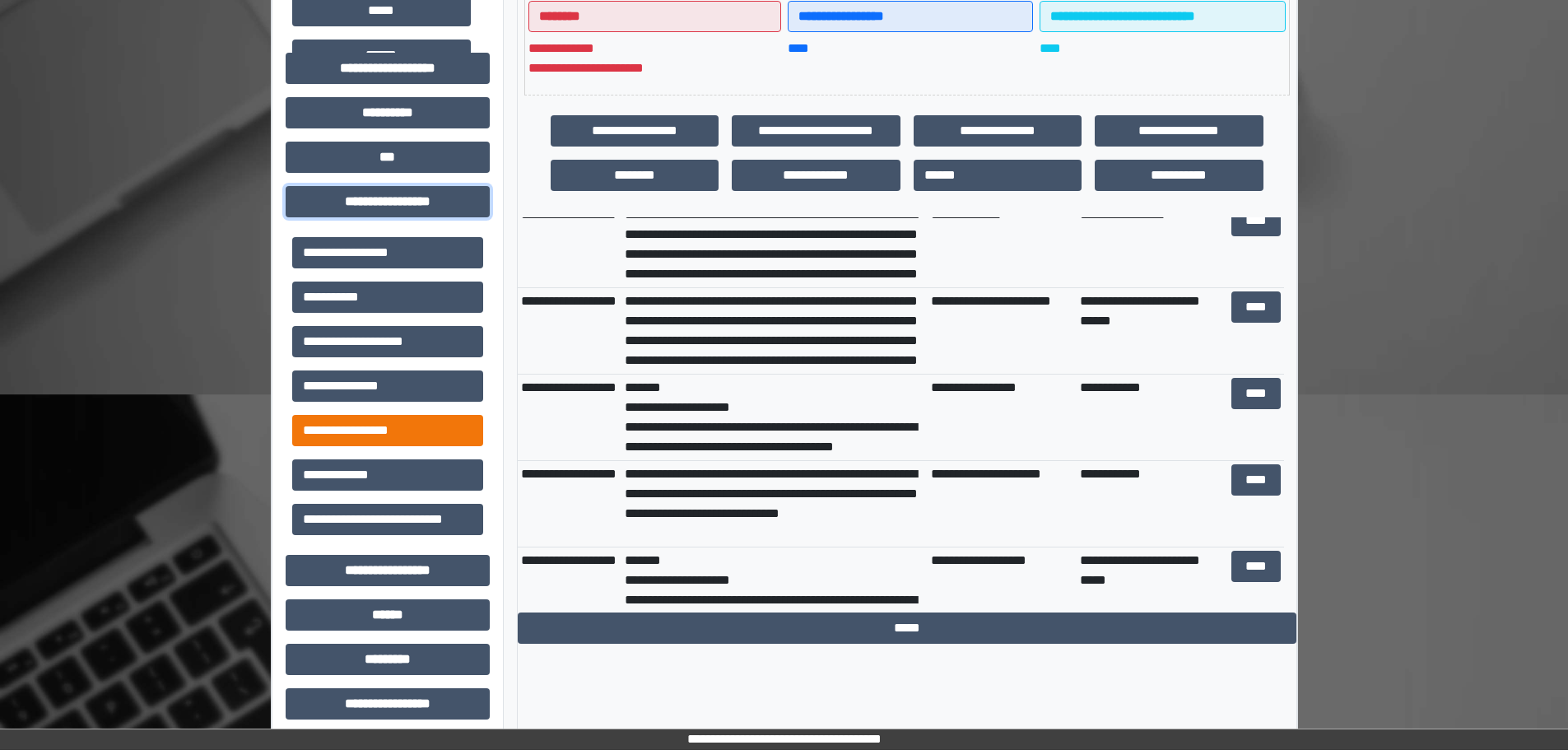 scroll, scrollTop: 494, scrollLeft: 0, axis: vertical 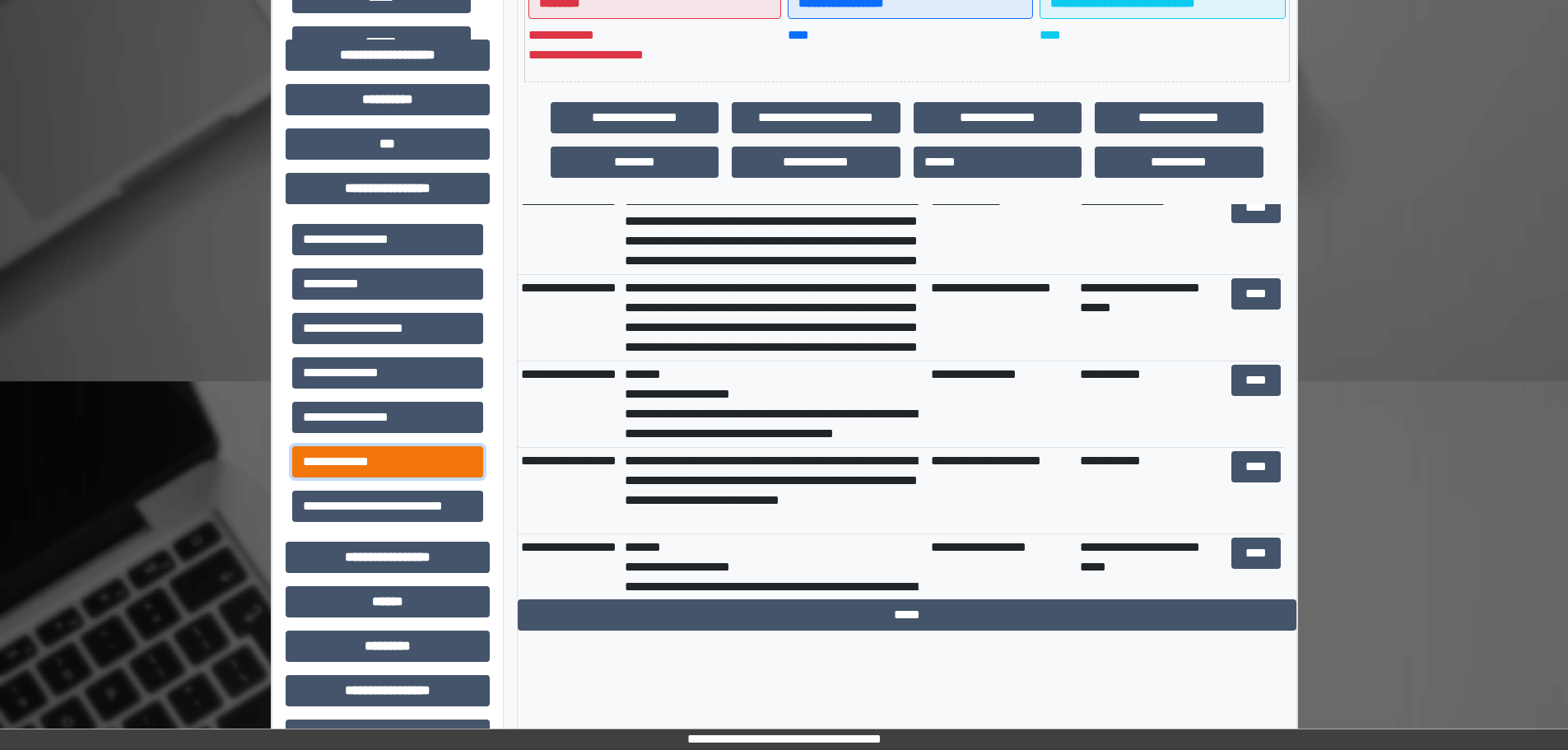 click on "**********" at bounding box center (388, 462) 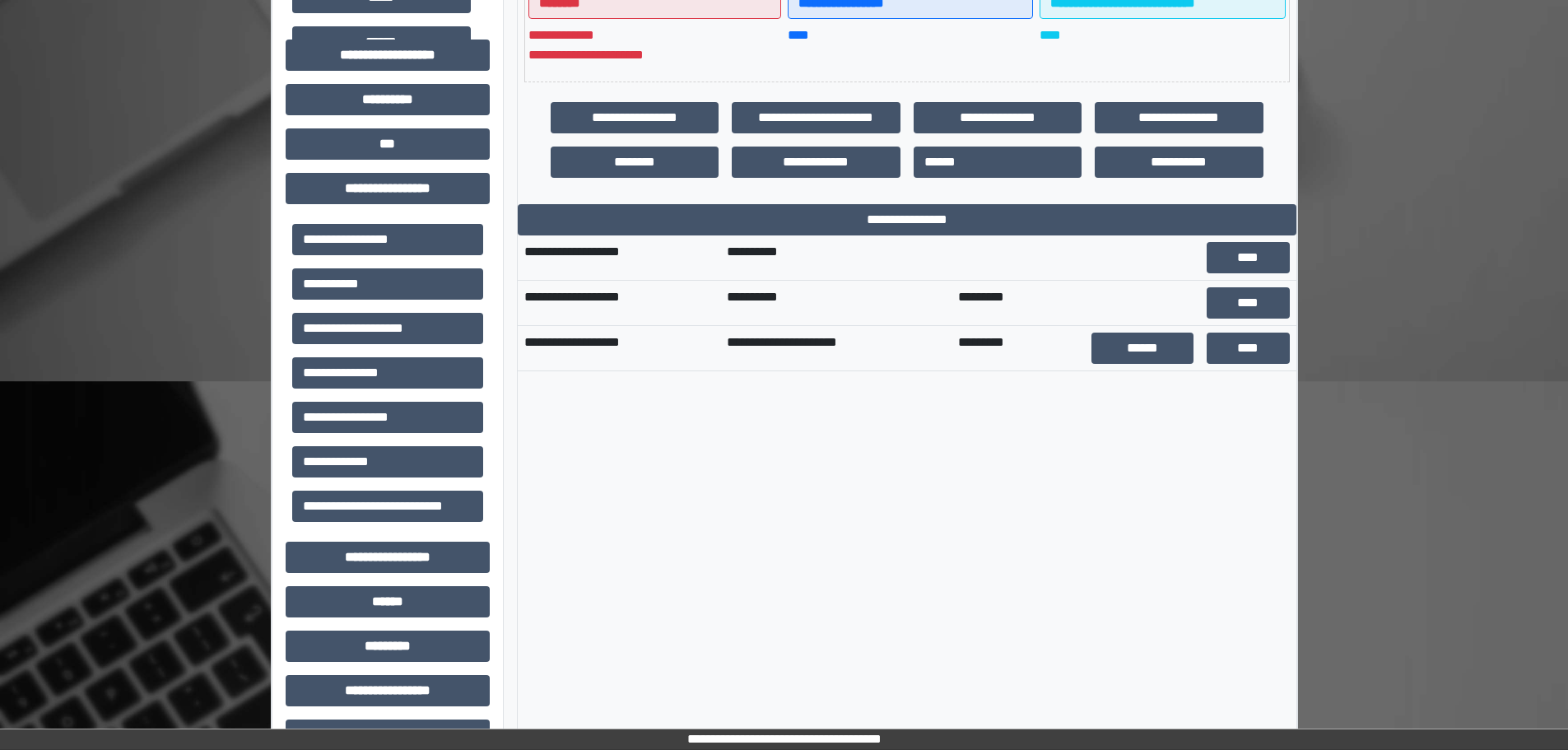 click on "****" at bounding box center (1248, 303) 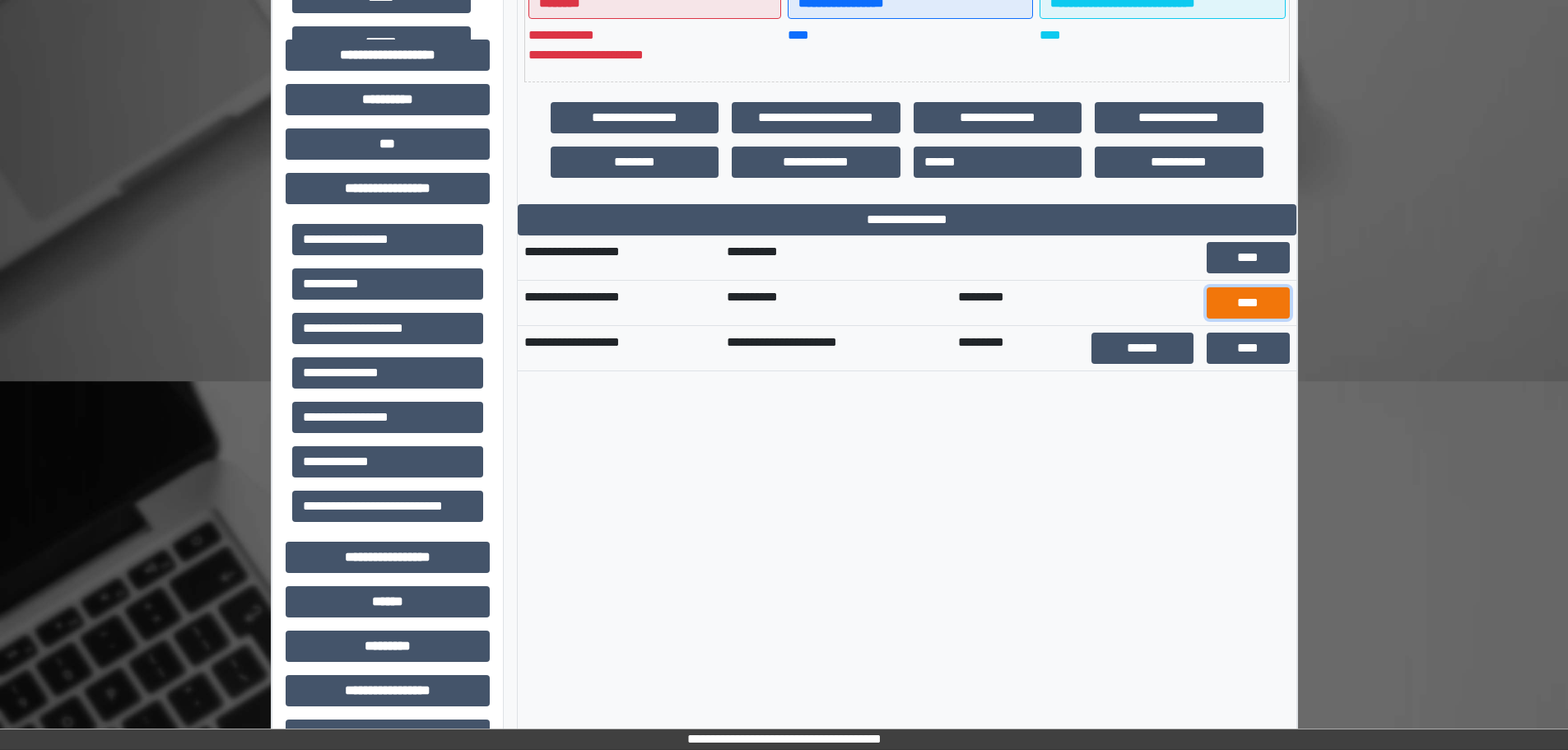 click on "****" at bounding box center [1248, 303] 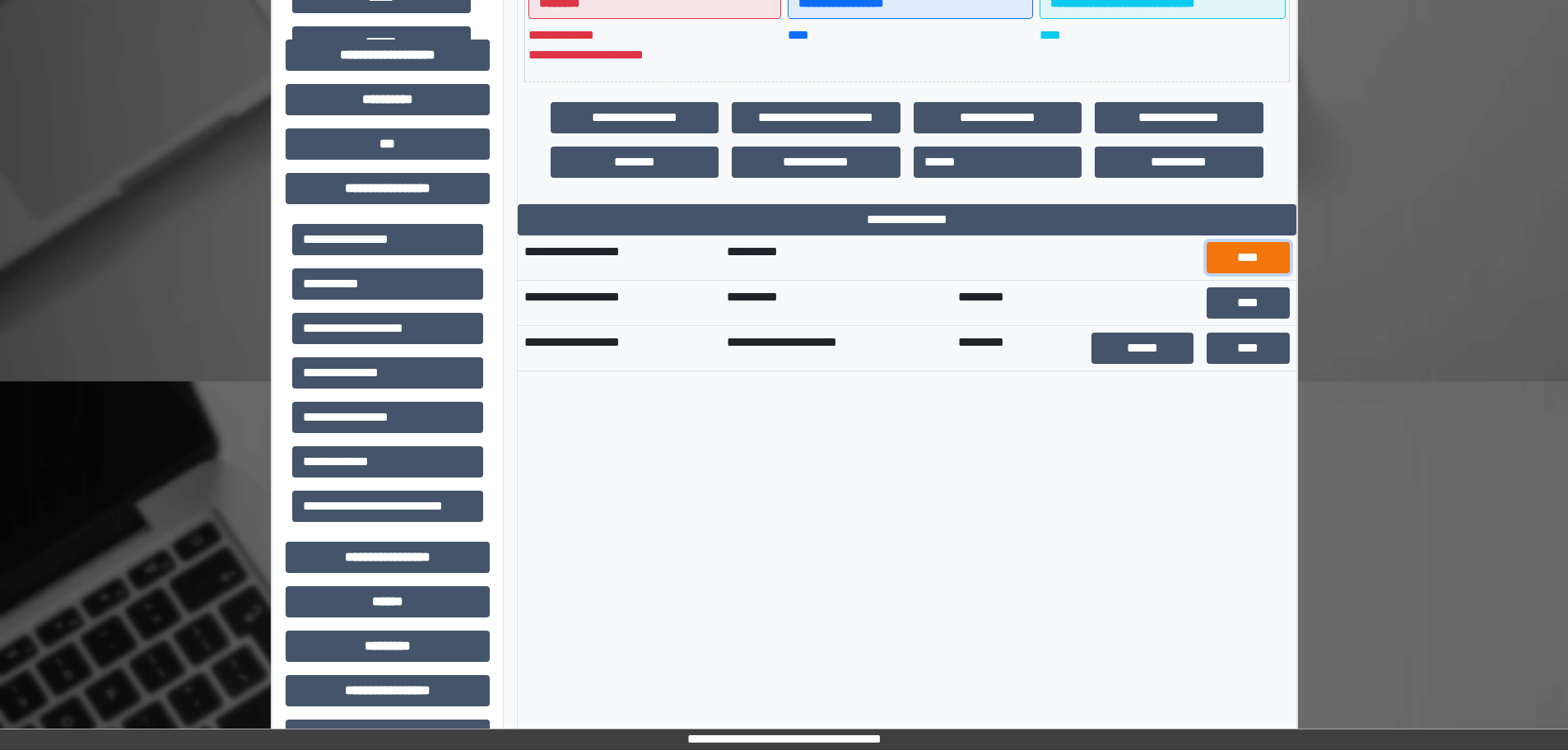 click on "****" at bounding box center (1248, 258) 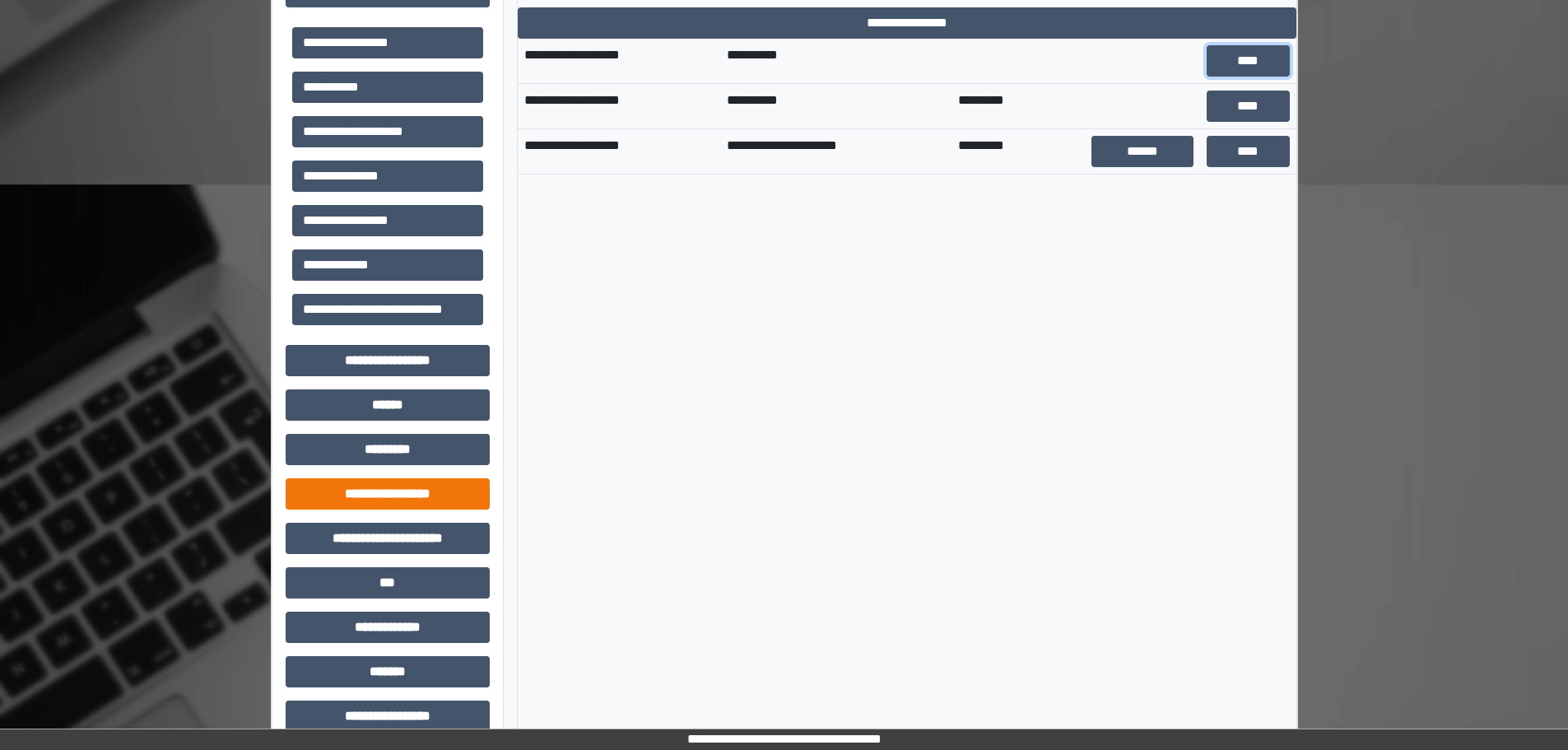 scroll, scrollTop: 906, scrollLeft: 0, axis: vertical 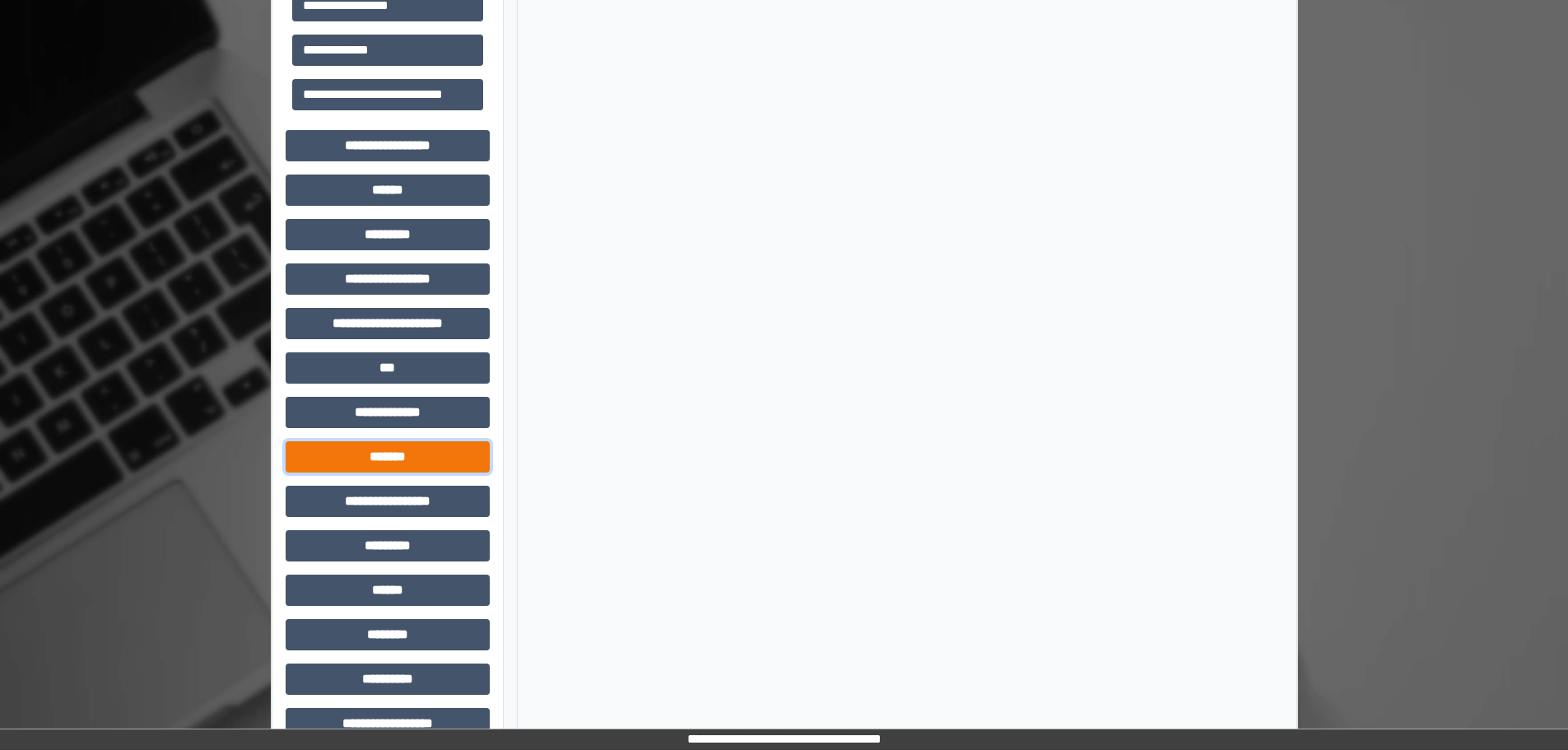 click on "*******" at bounding box center (388, 457) 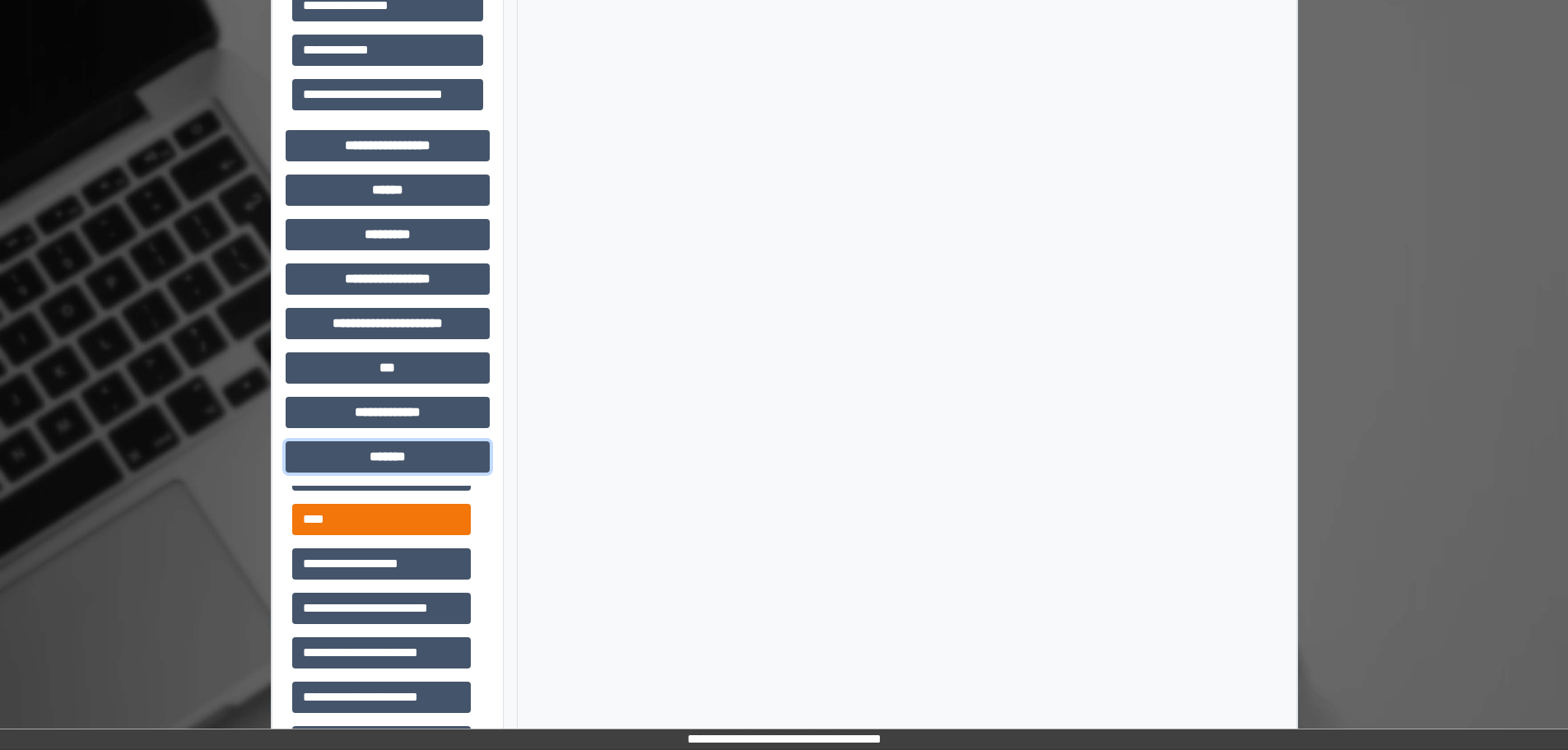 scroll, scrollTop: 247, scrollLeft: 0, axis: vertical 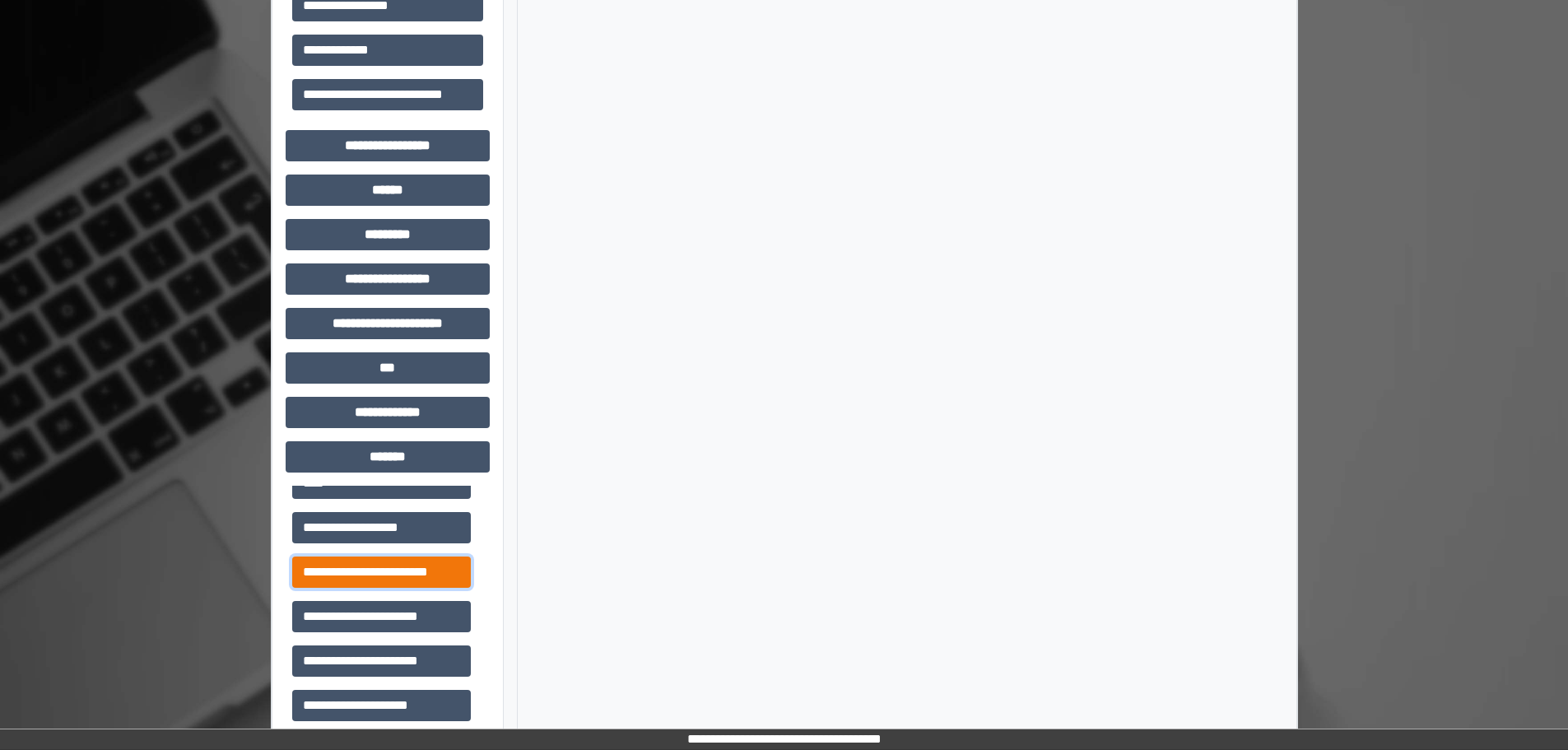 click on "**********" at bounding box center (381, 572) 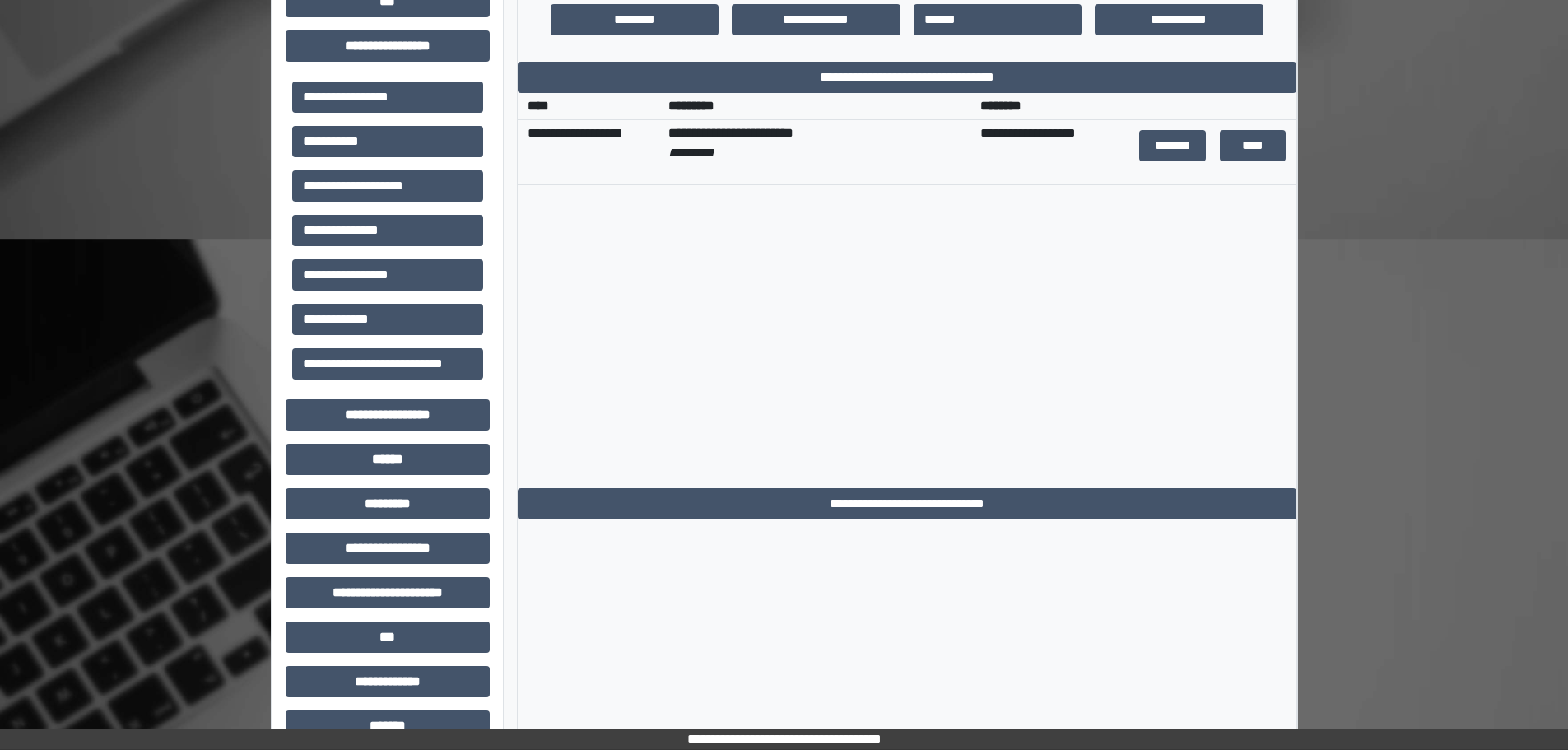 scroll, scrollTop: 412, scrollLeft: 0, axis: vertical 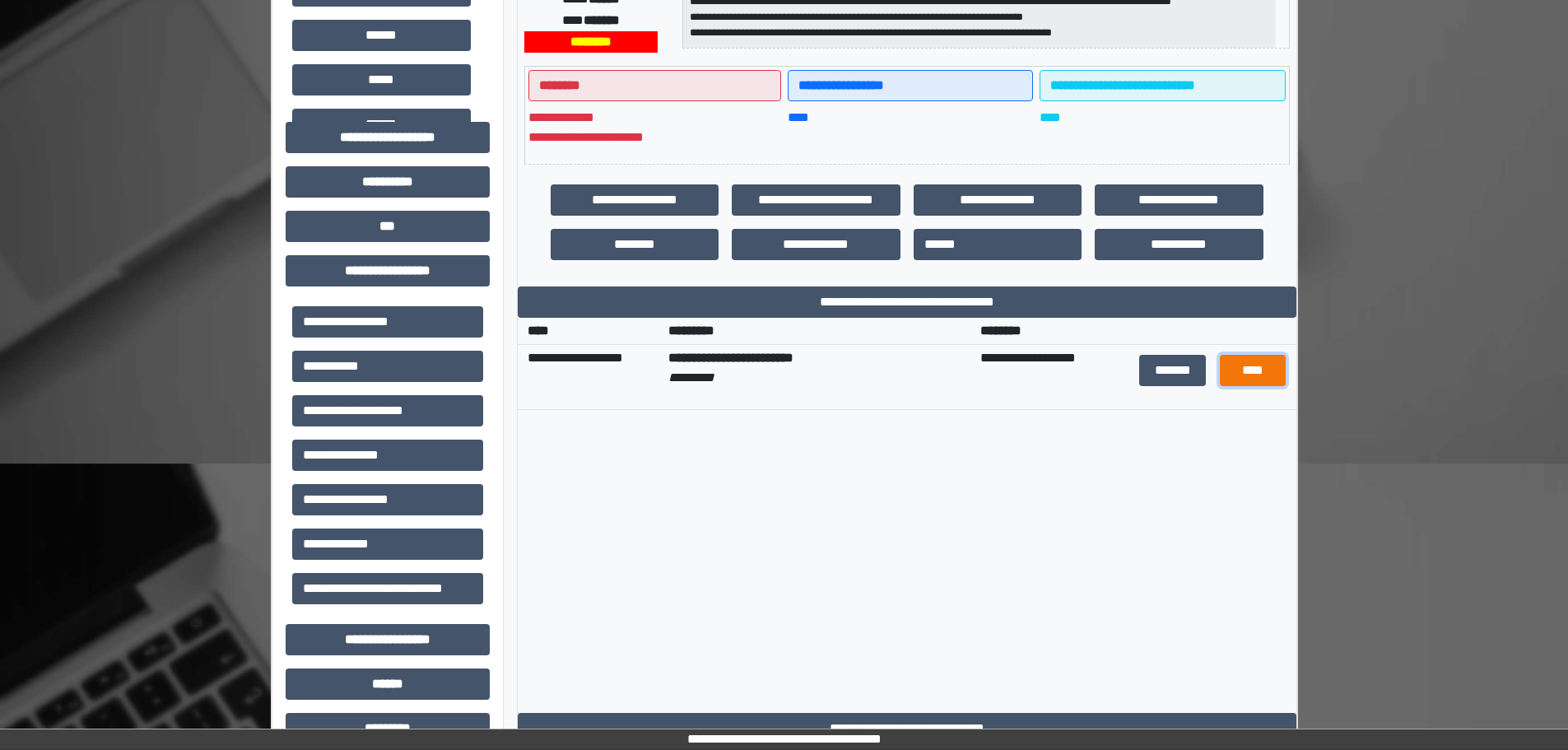 click on "****" at bounding box center [1253, 370] 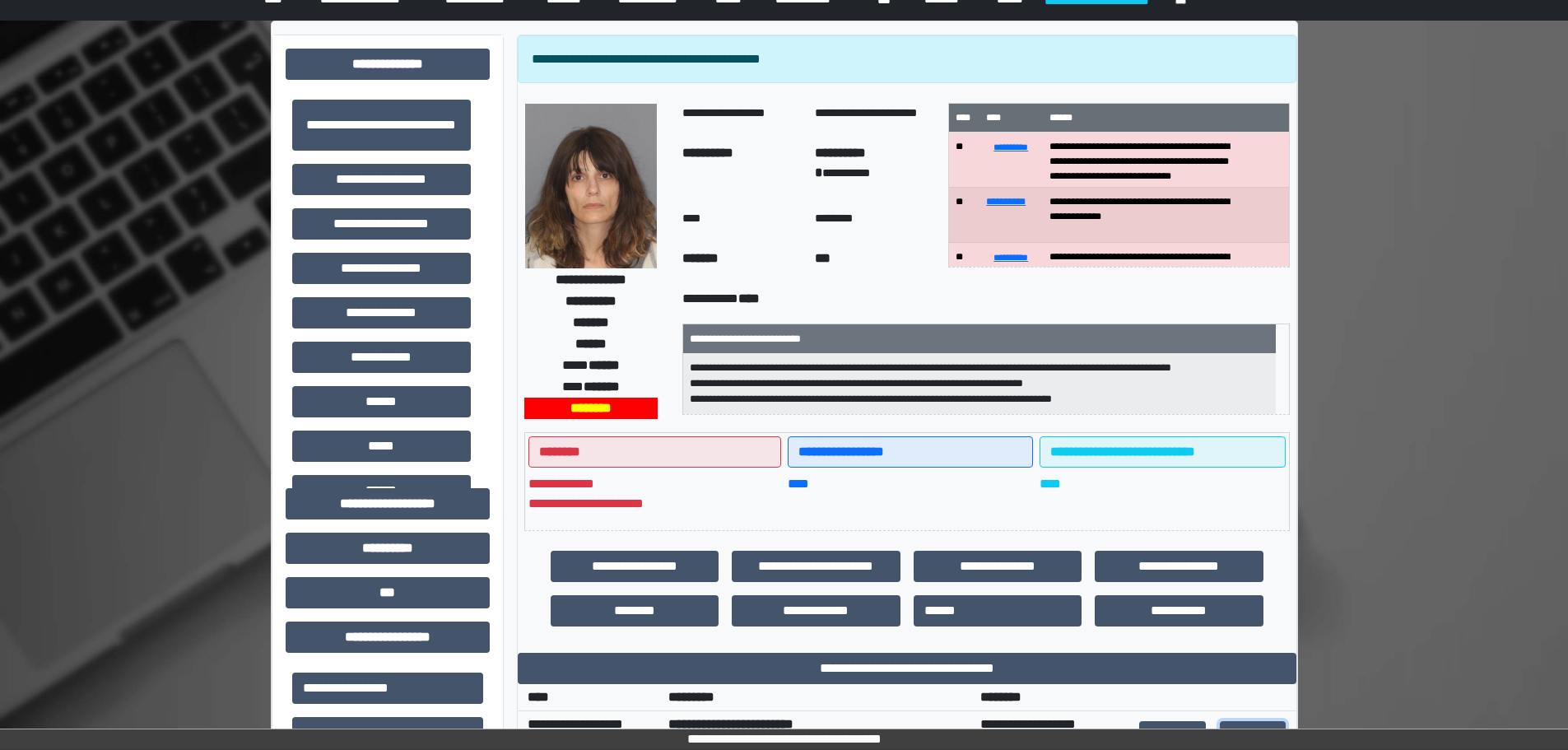 scroll, scrollTop: 0, scrollLeft: 0, axis: both 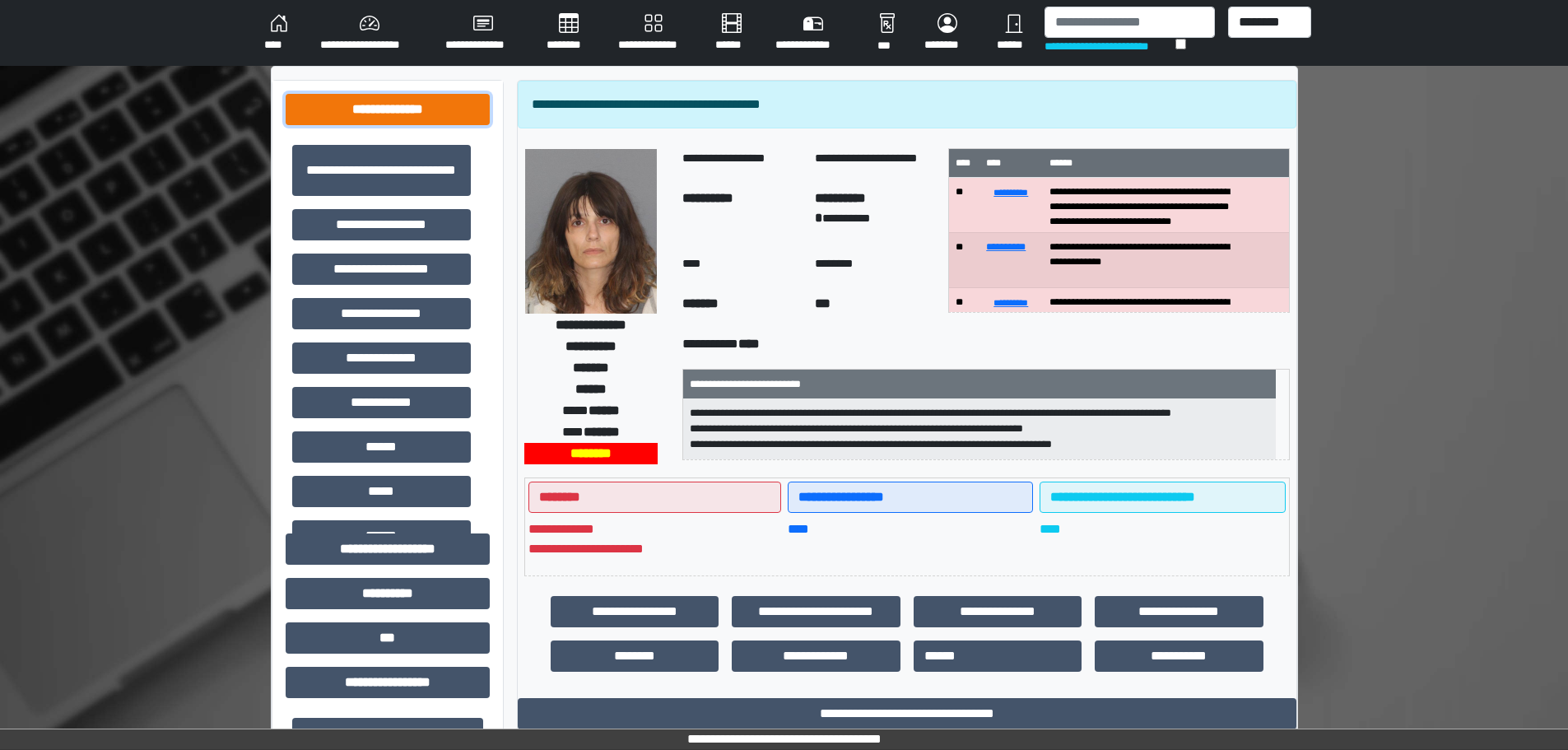 click on "**********" at bounding box center [388, 109] 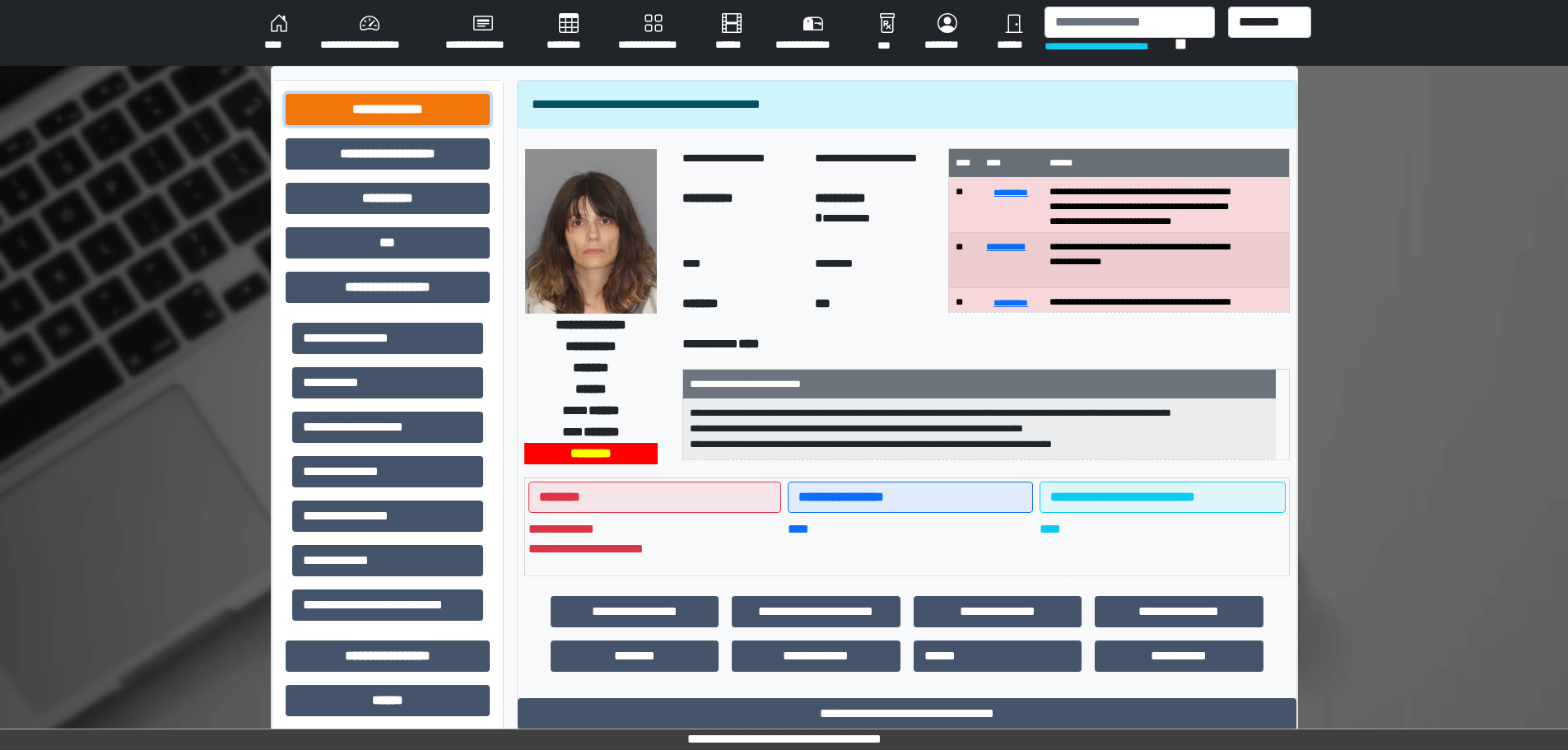click on "**********" at bounding box center (388, 109) 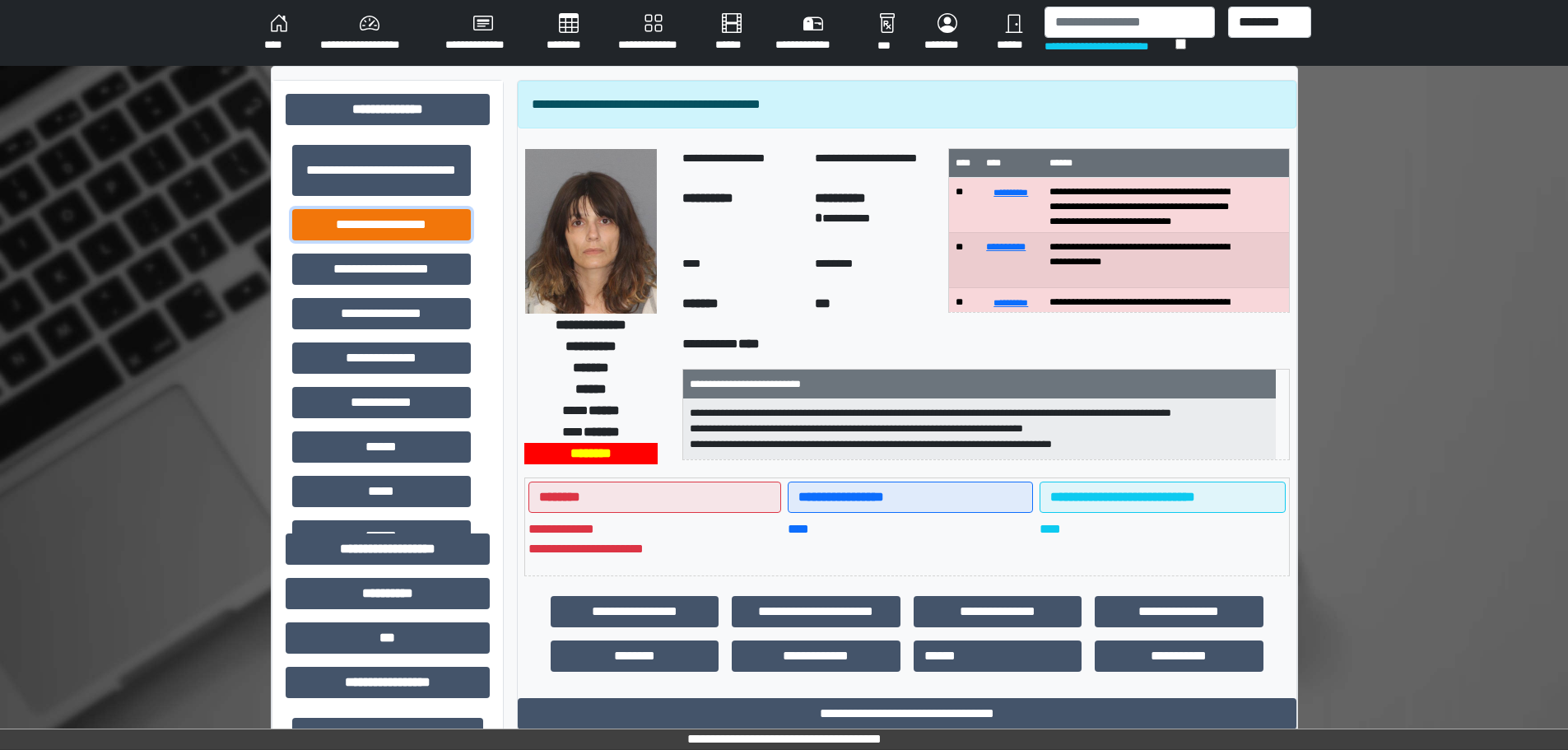 click on "**********" at bounding box center (381, 225) 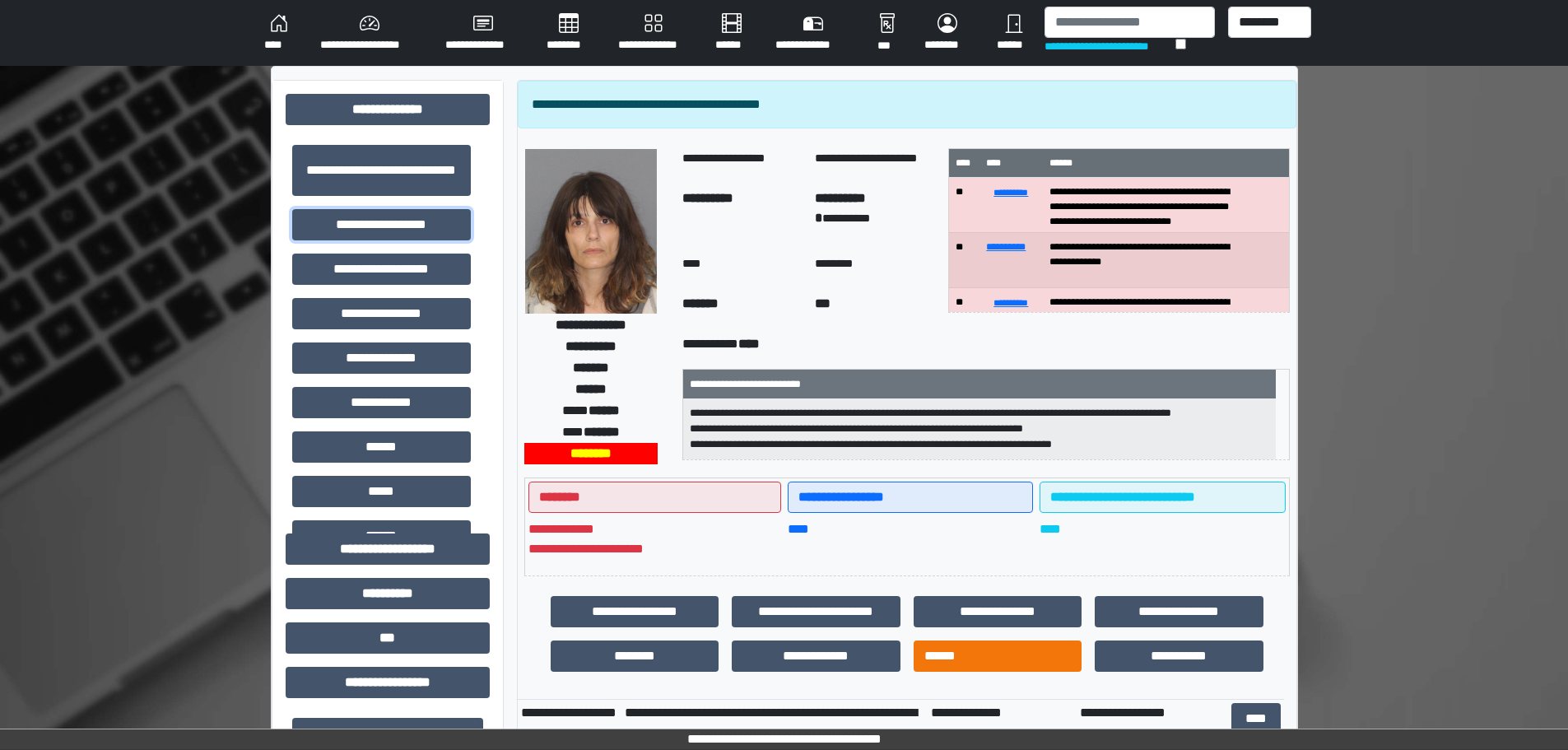 scroll, scrollTop: 165, scrollLeft: 0, axis: vertical 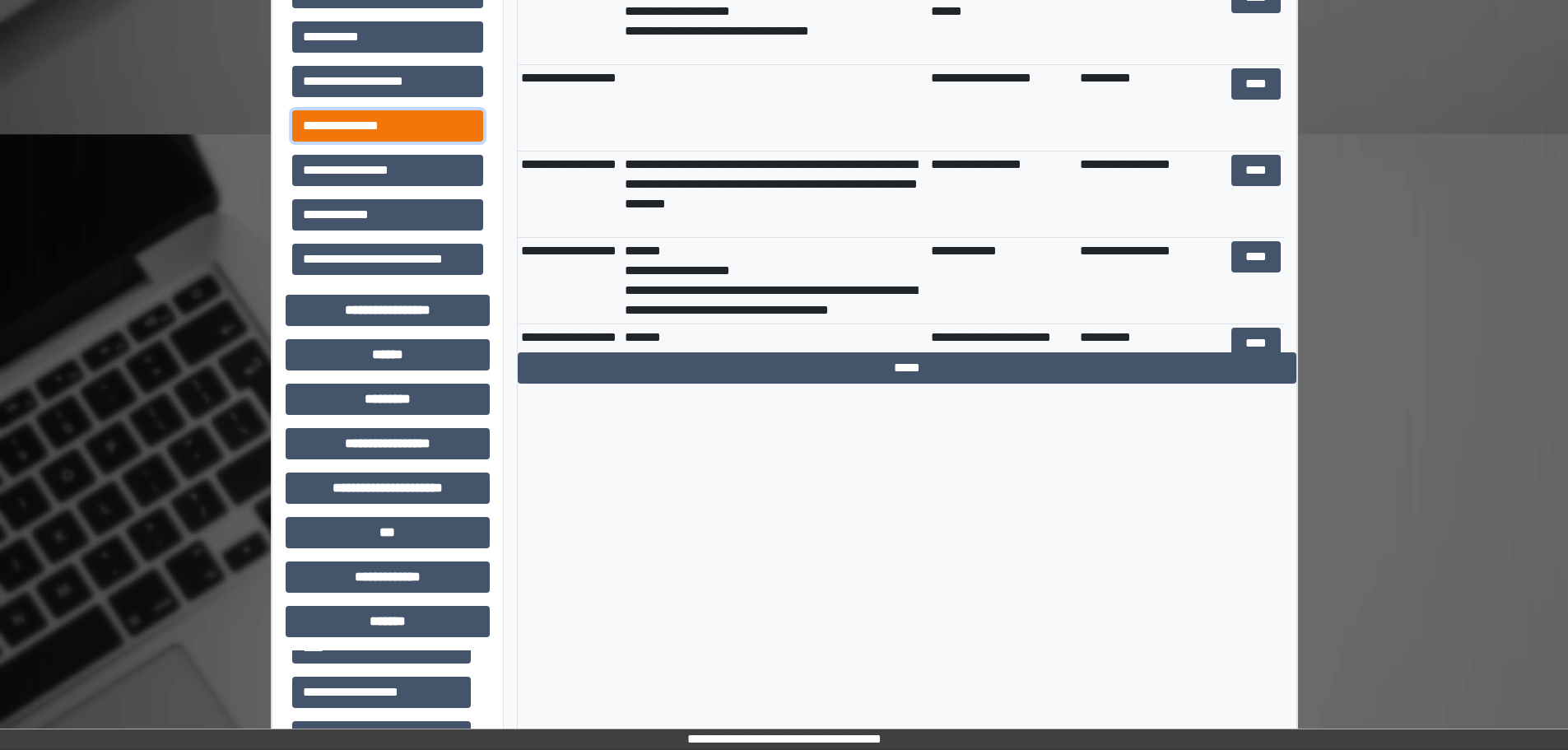 click on "**********" at bounding box center (388, 126) 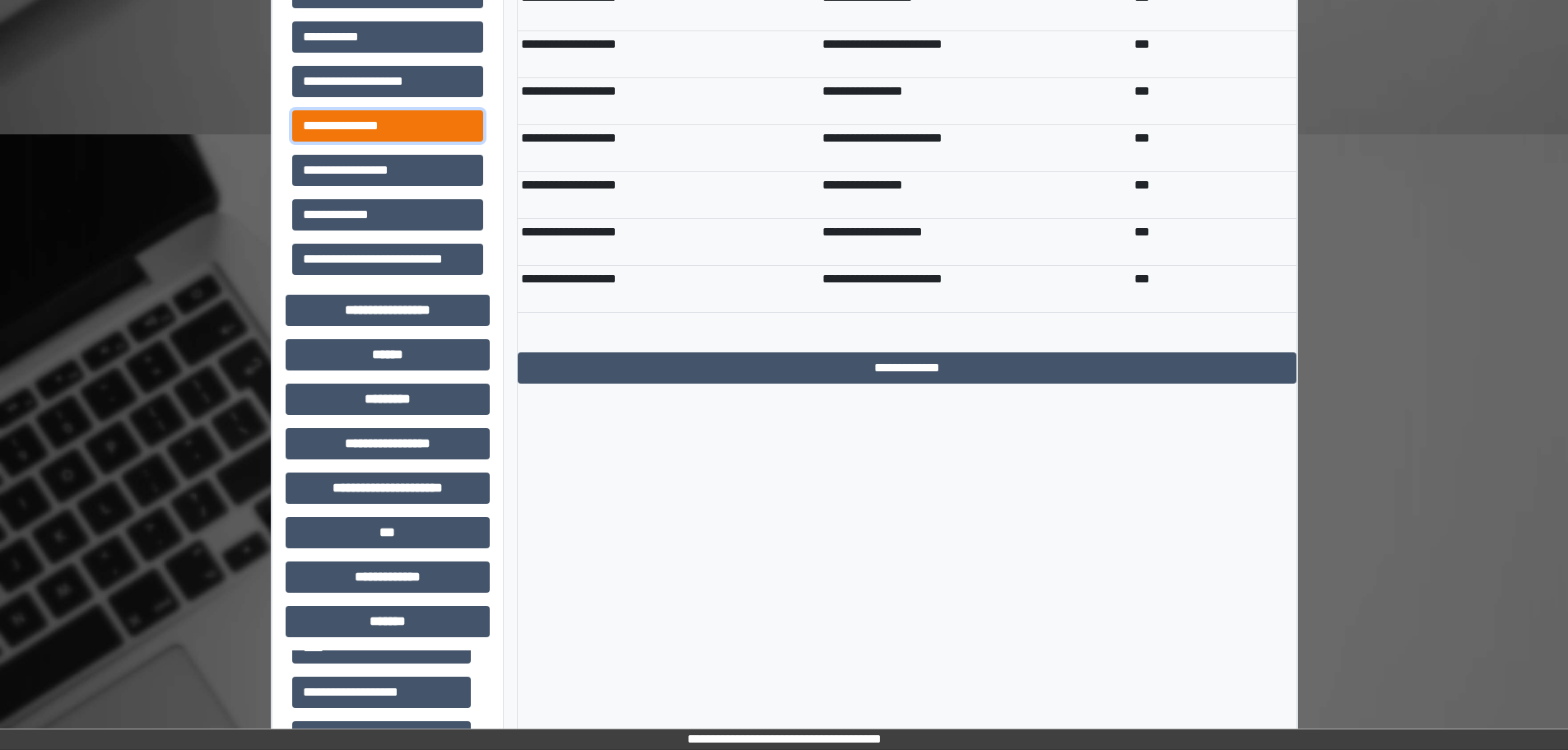 click on "**********" at bounding box center (388, 126) 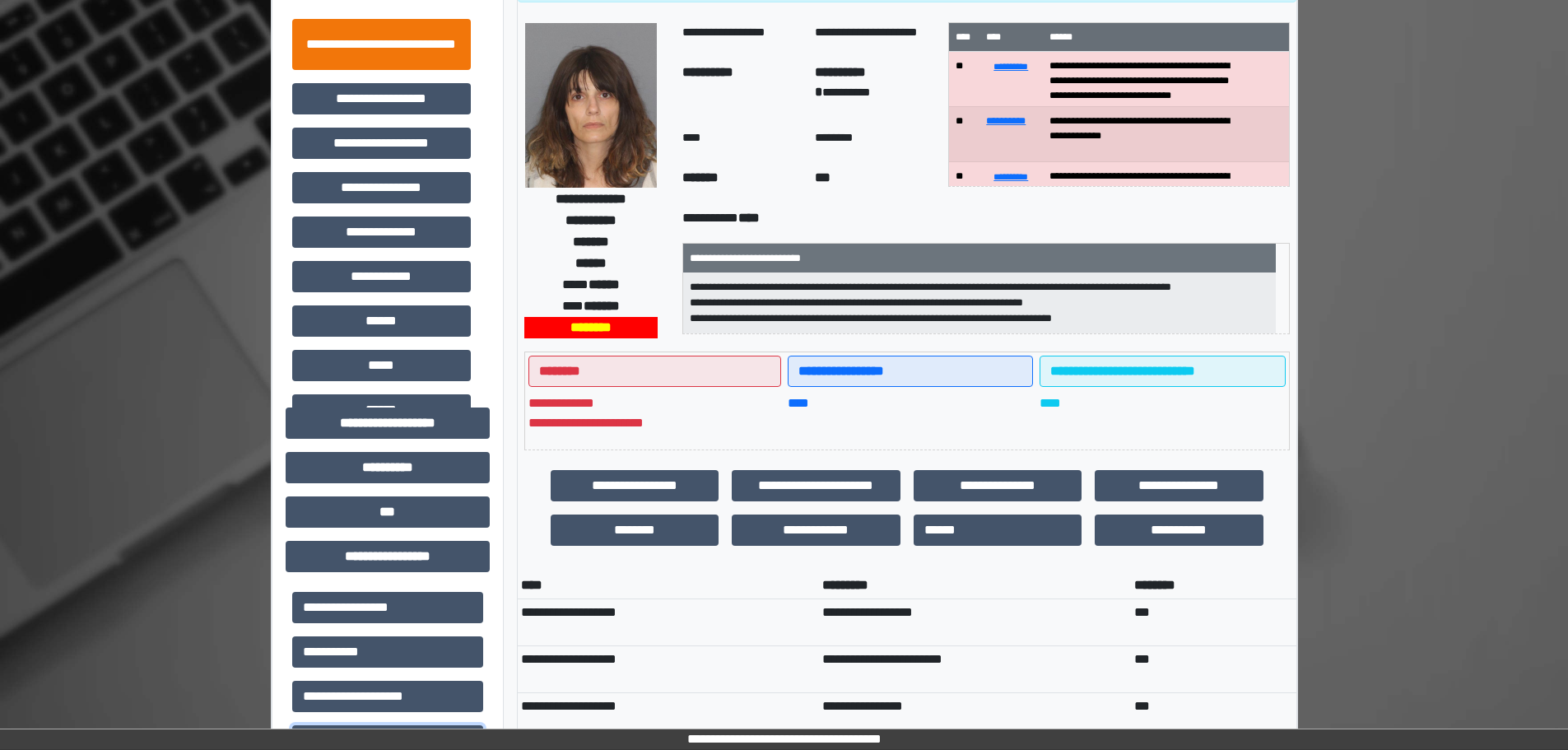 scroll, scrollTop: 0, scrollLeft: 0, axis: both 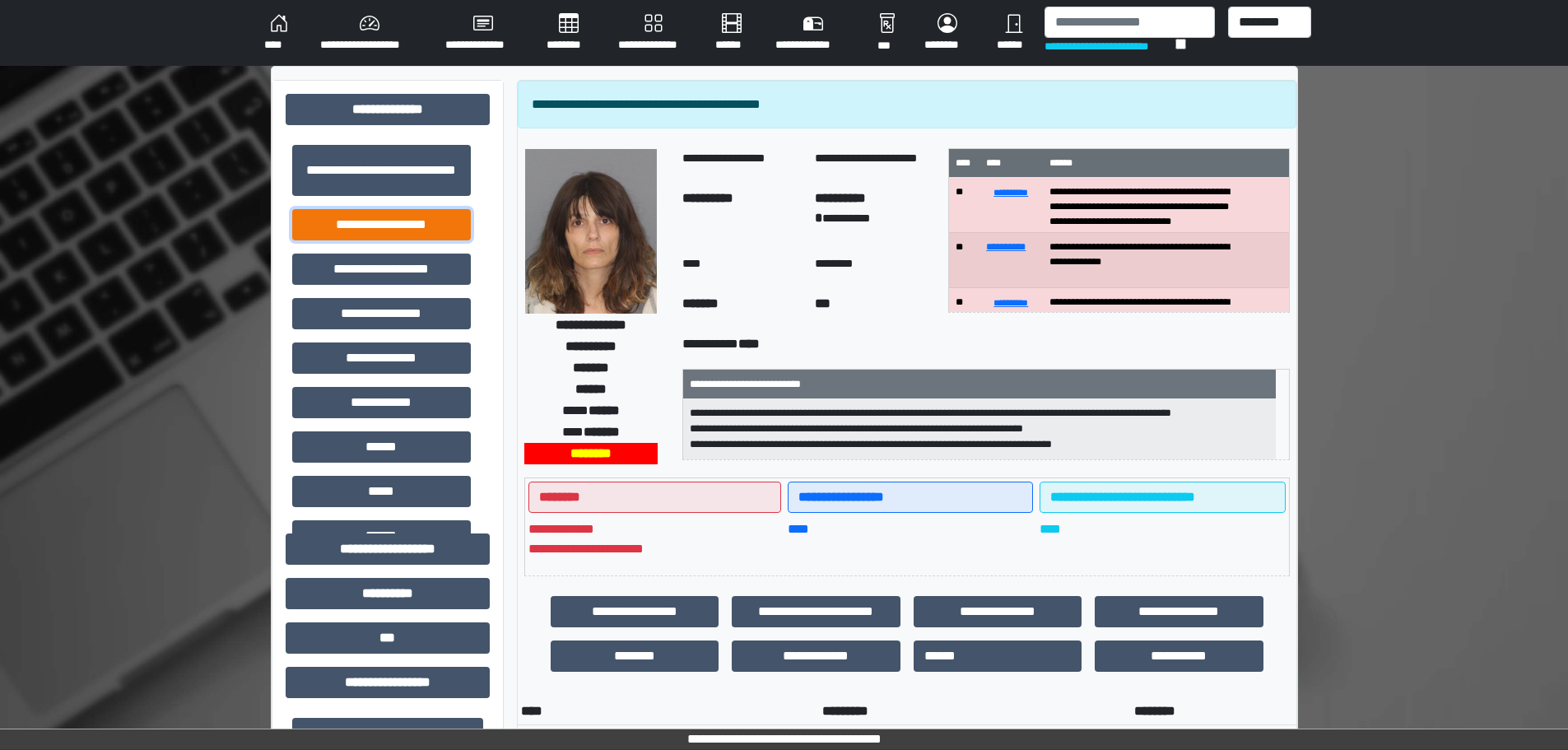 click on "**********" at bounding box center (381, 225) 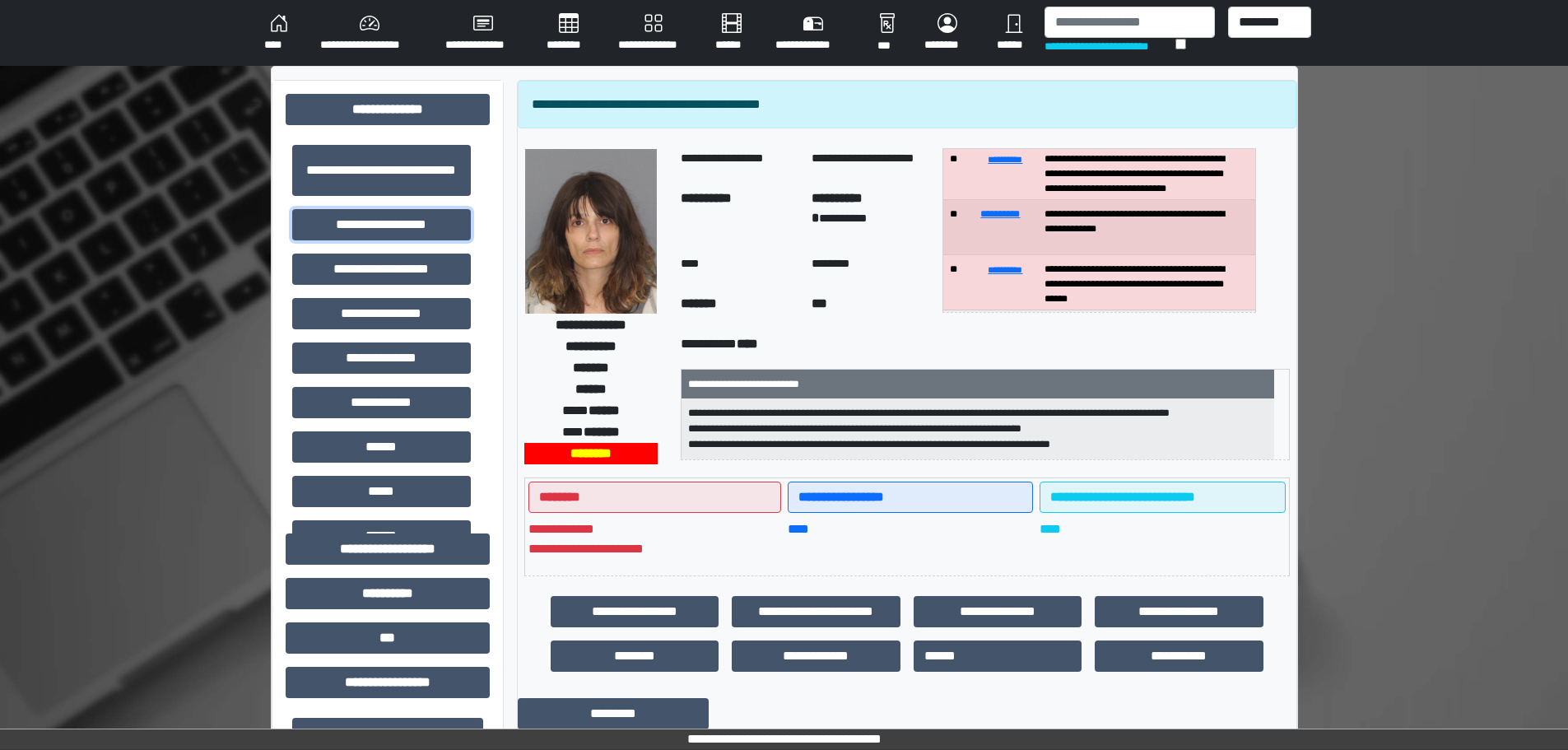 scroll, scrollTop: 66, scrollLeft: 0, axis: vertical 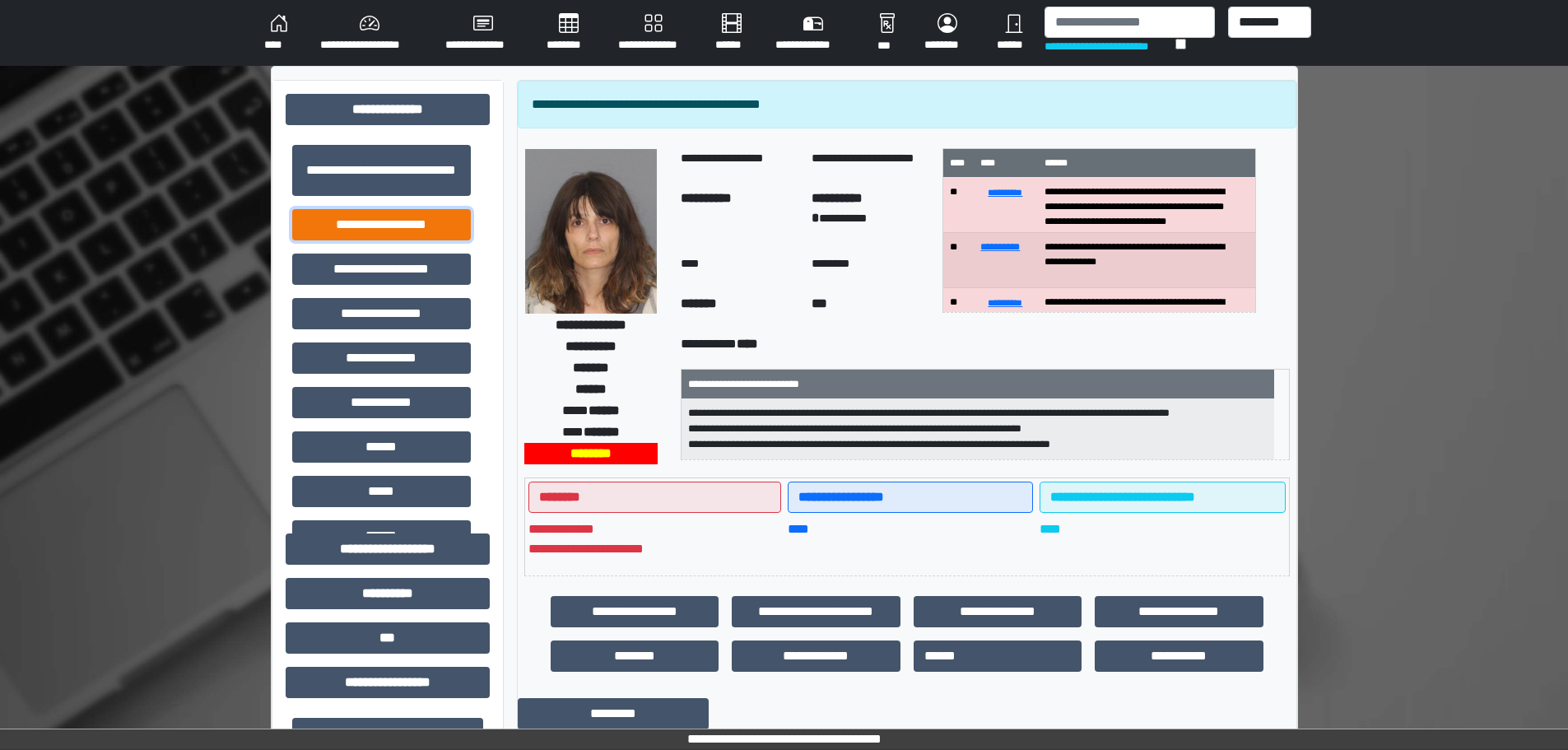 click on "**********" at bounding box center (381, 225) 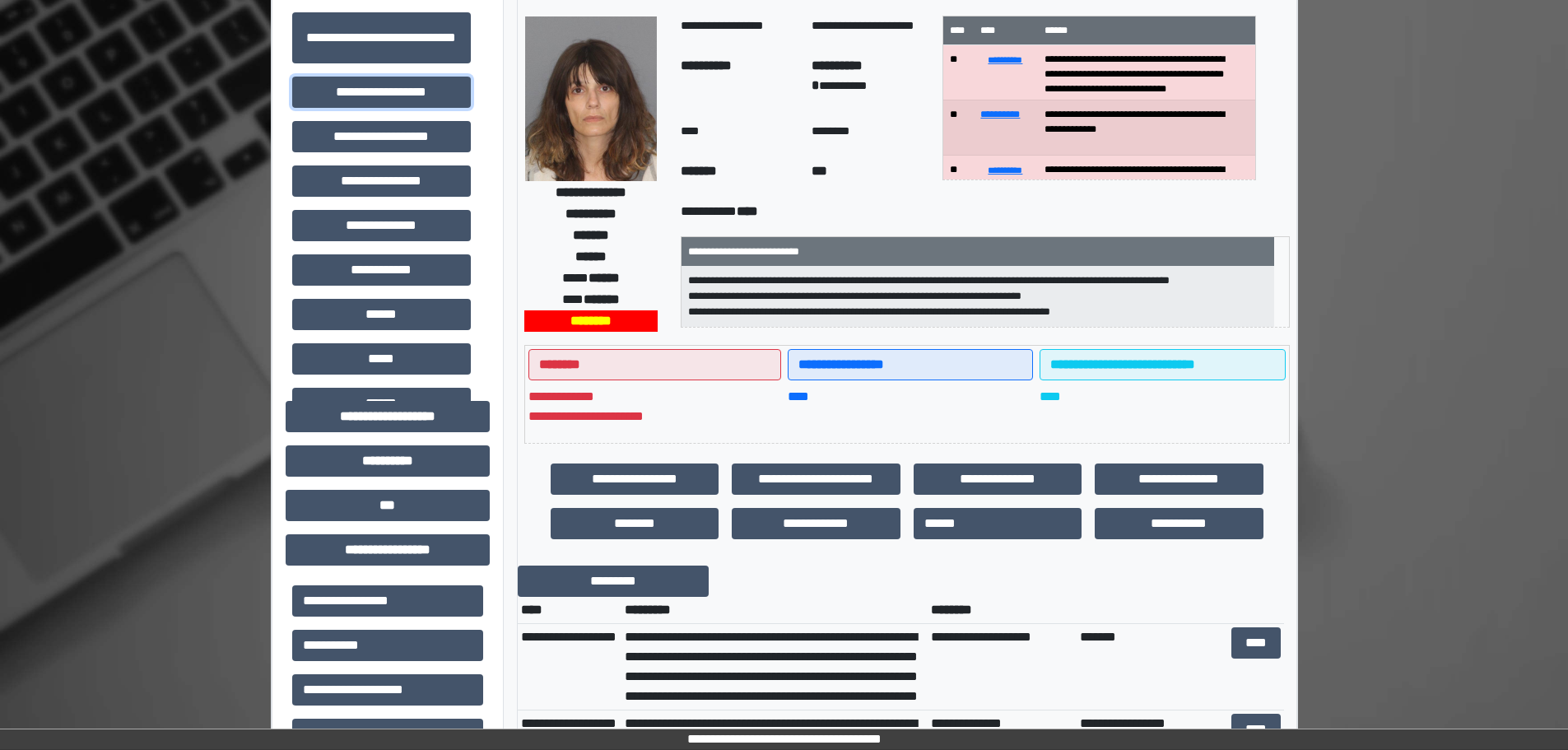 scroll, scrollTop: 329, scrollLeft: 0, axis: vertical 